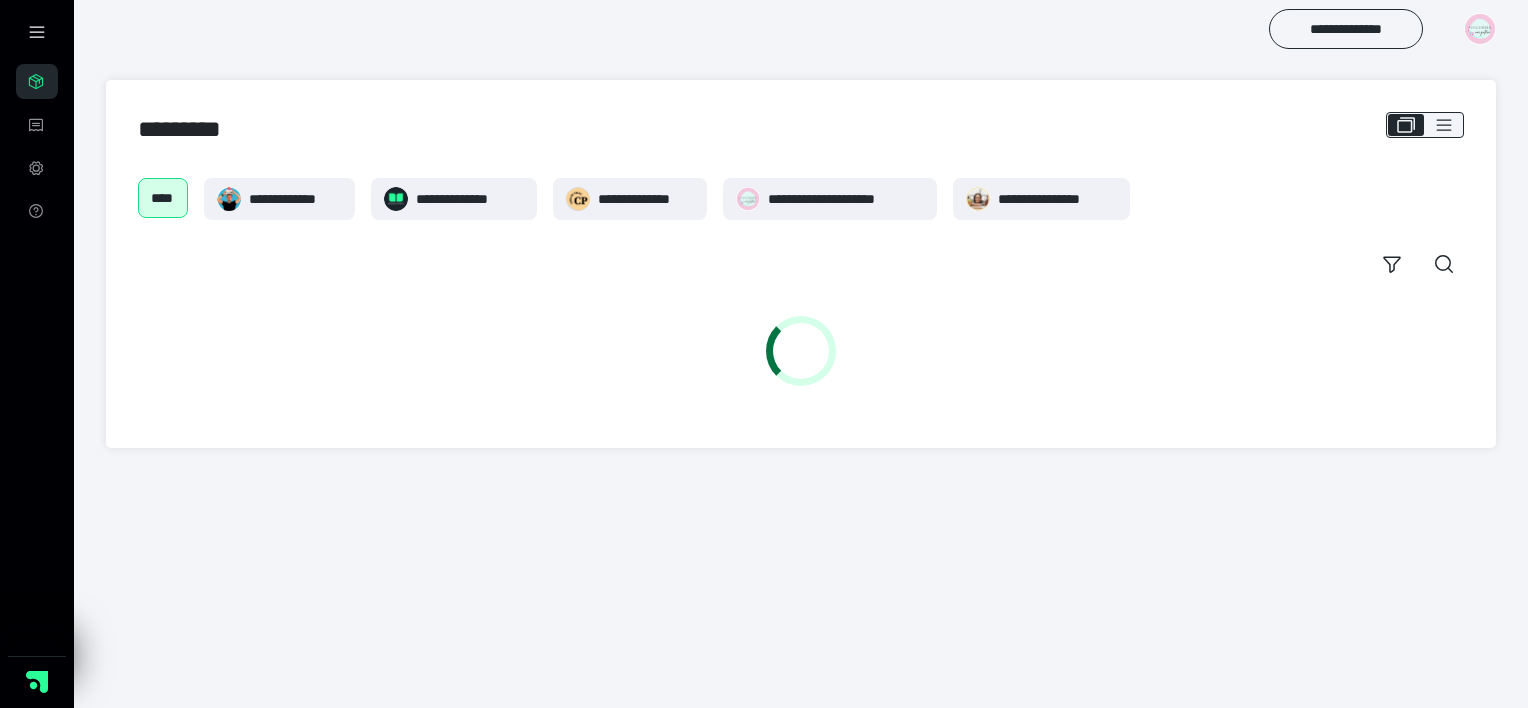 scroll, scrollTop: 0, scrollLeft: 0, axis: both 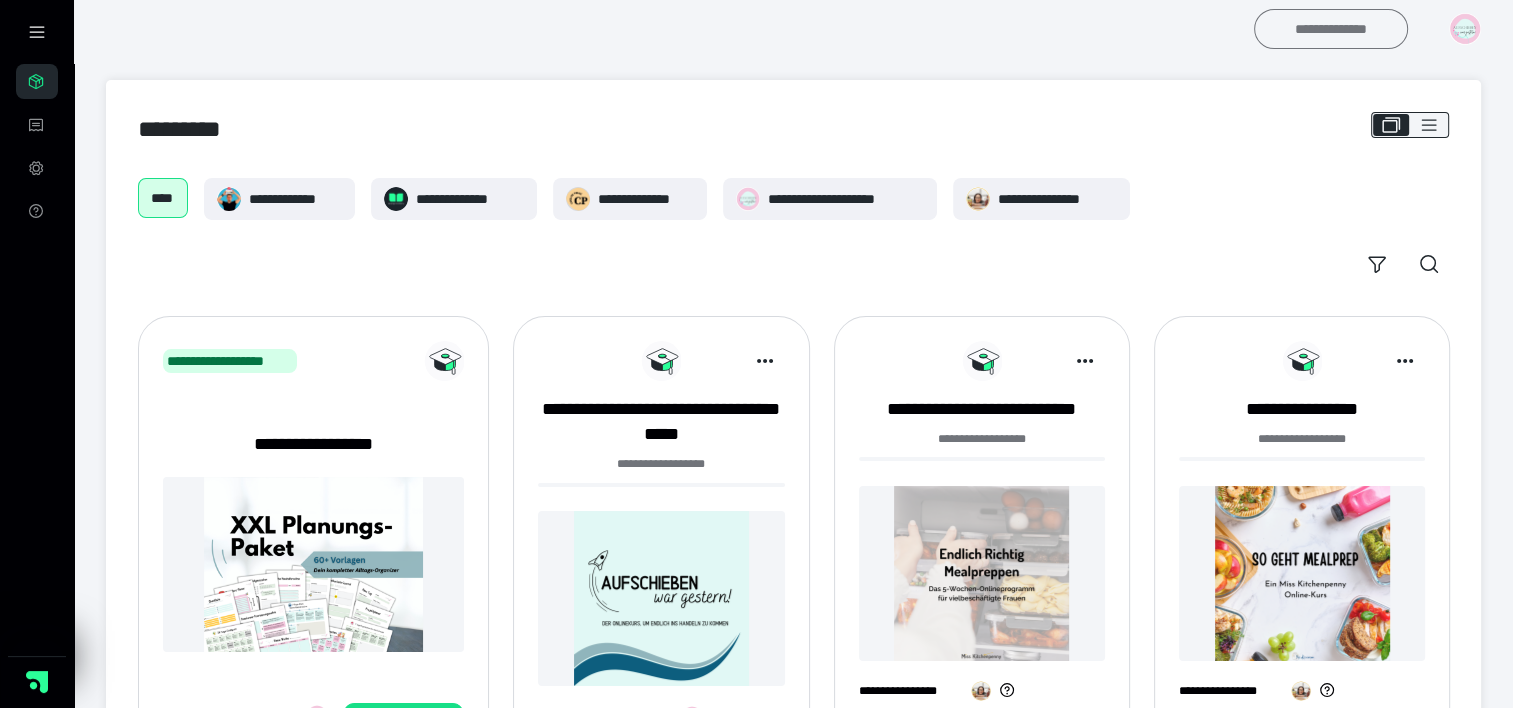 click on "**********" at bounding box center (1331, 29) 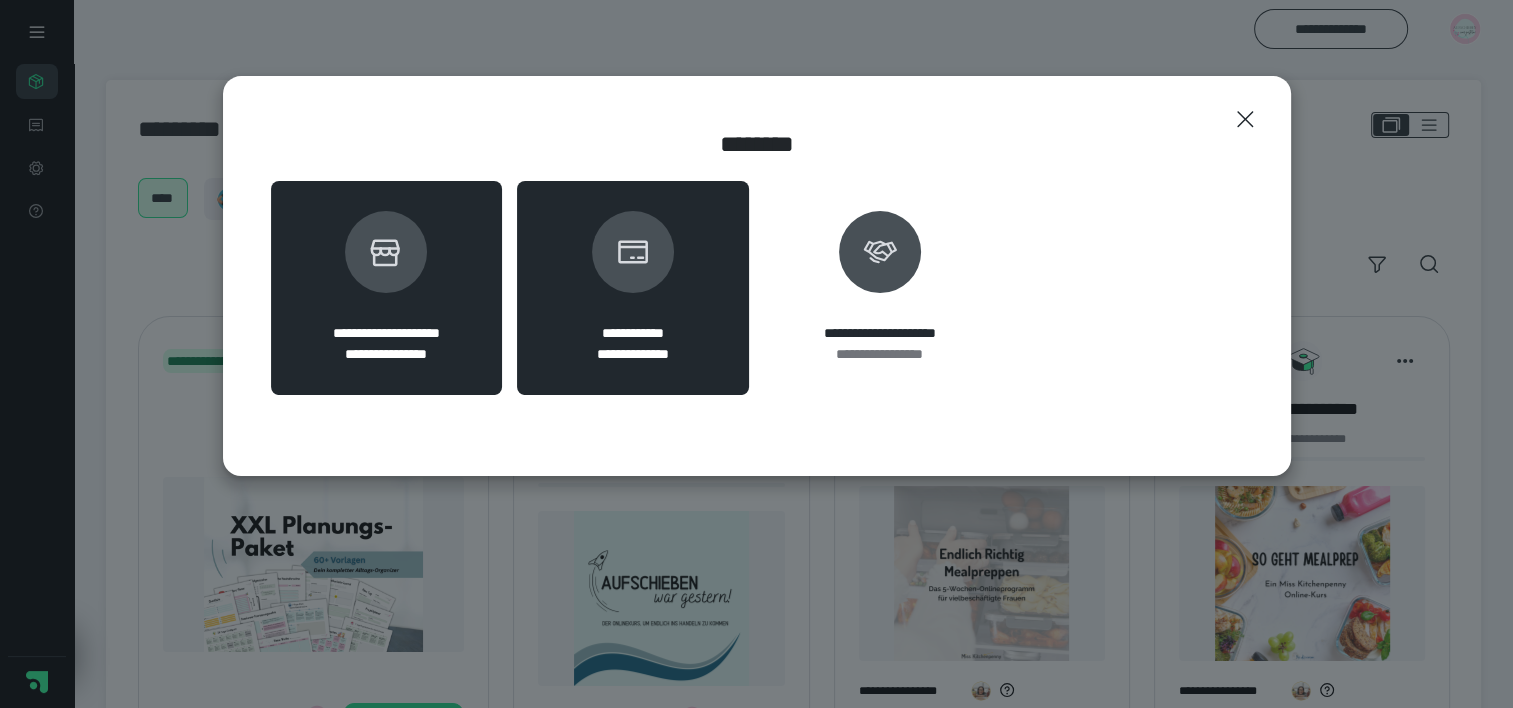 click on "**********" at bounding box center [387, 288] 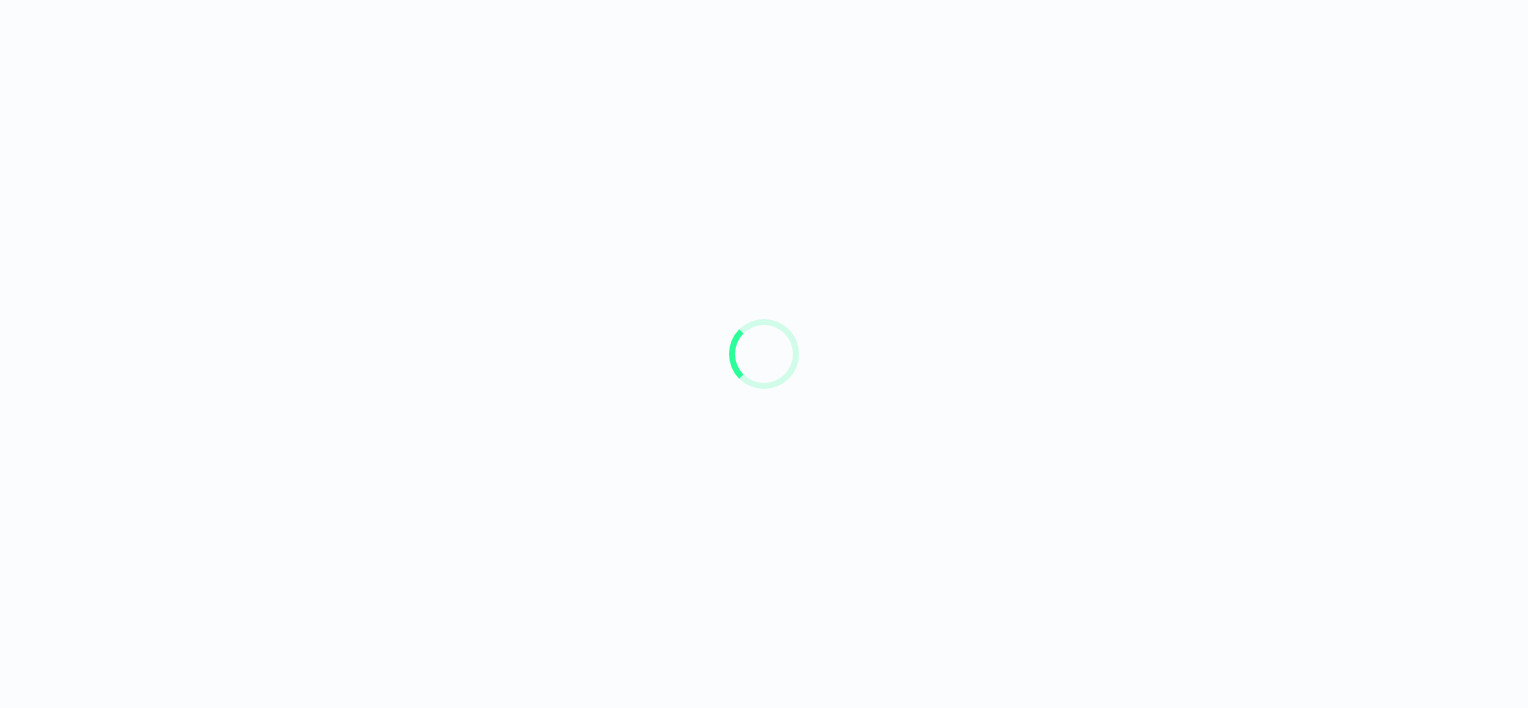 scroll, scrollTop: 0, scrollLeft: 0, axis: both 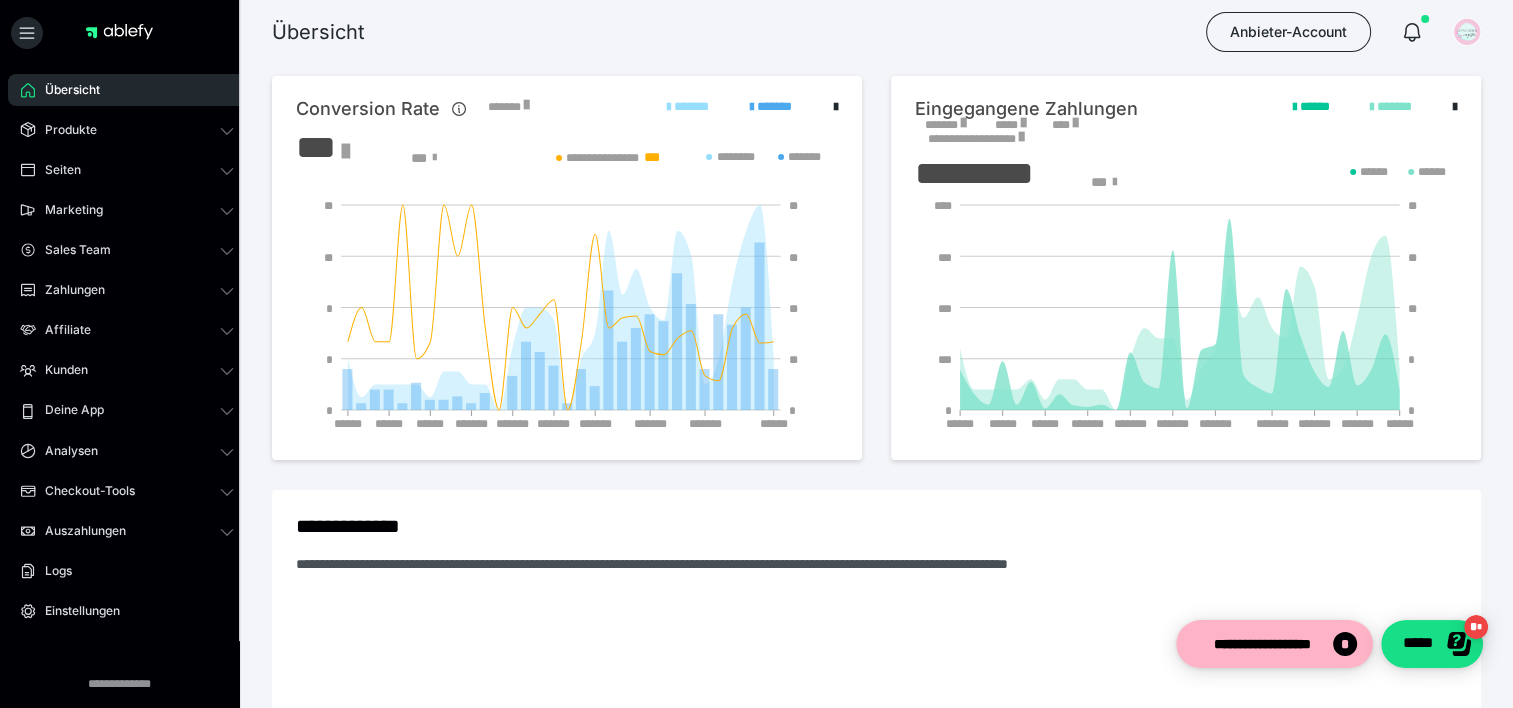 click on "*******" at bounding box center [945, 125] 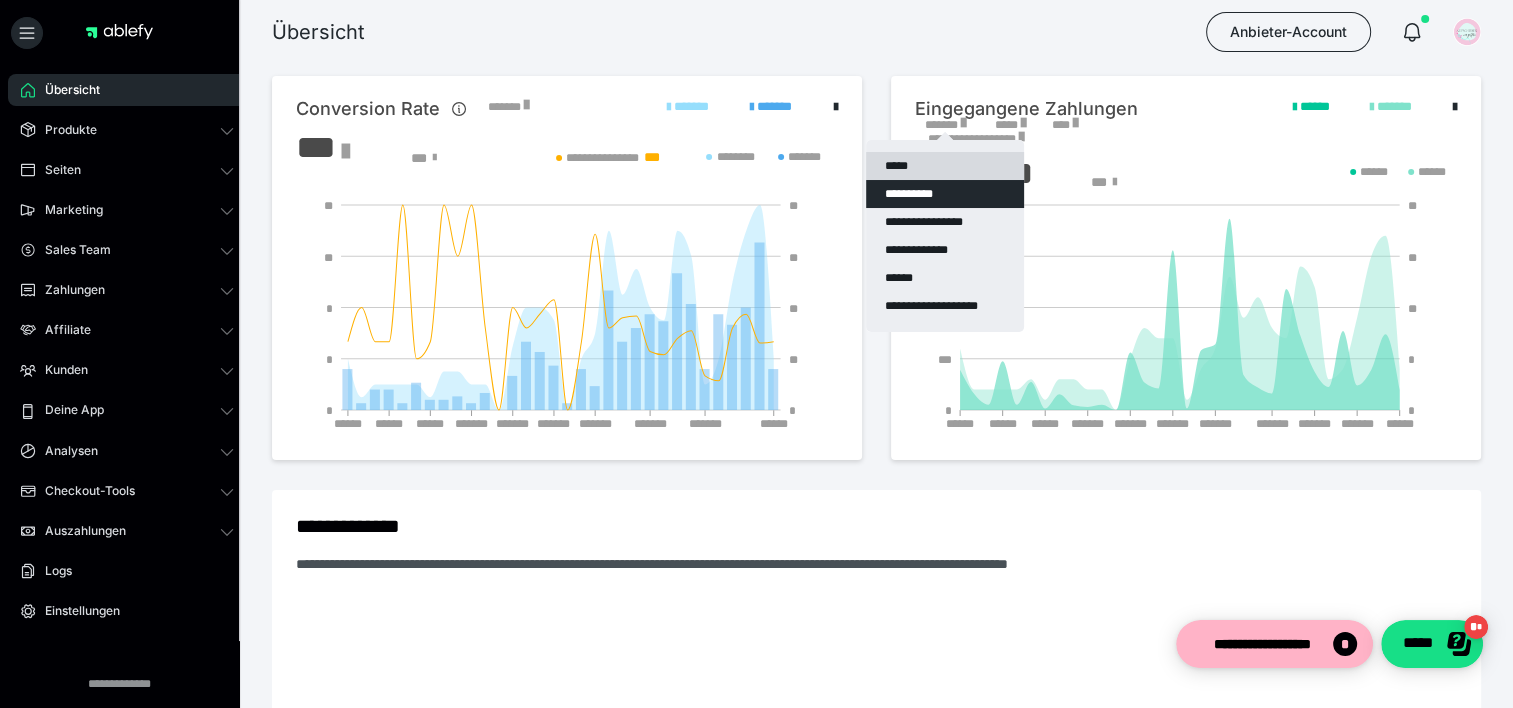 click on "*****" at bounding box center (945, 166) 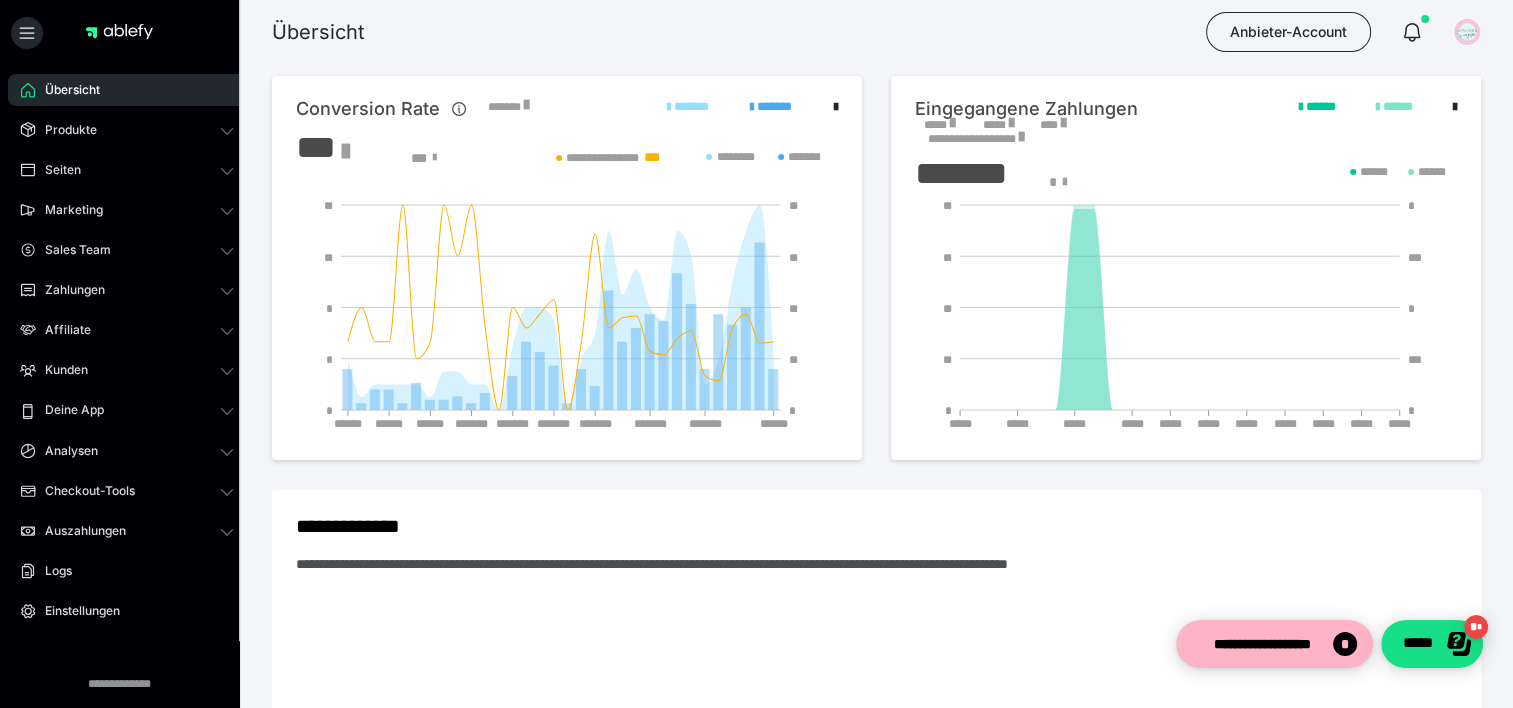 click on "*****" at bounding box center (939, 125) 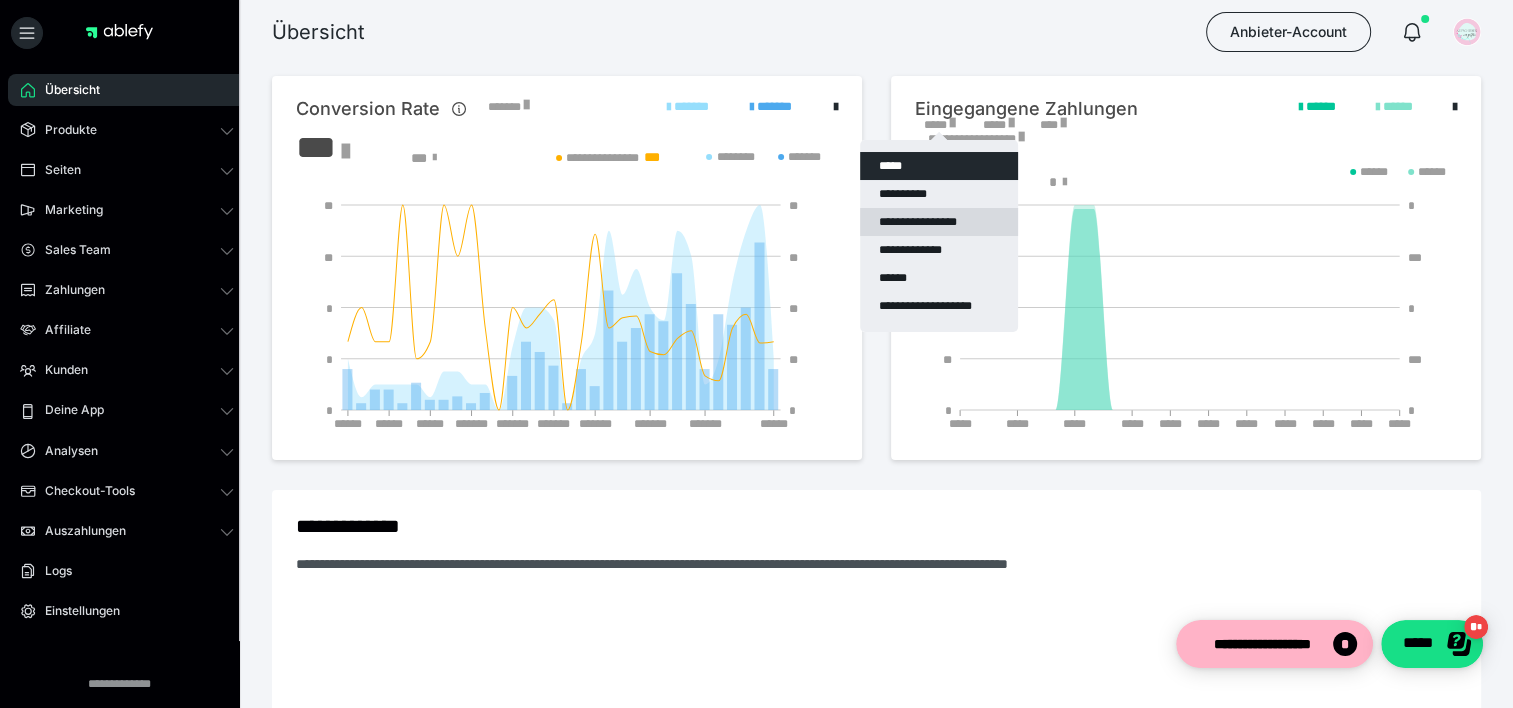 click on "**********" at bounding box center (939, 222) 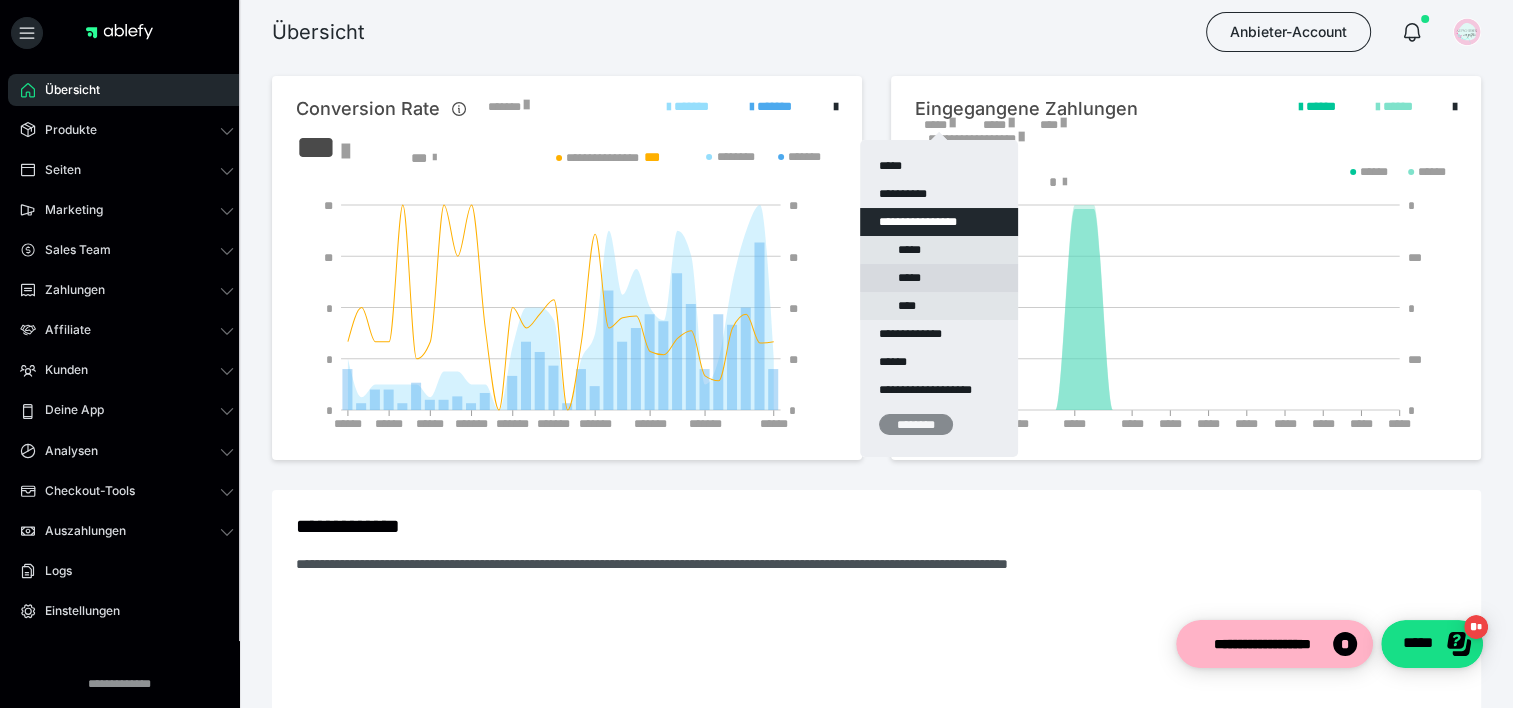 click on "*****" at bounding box center [939, 278] 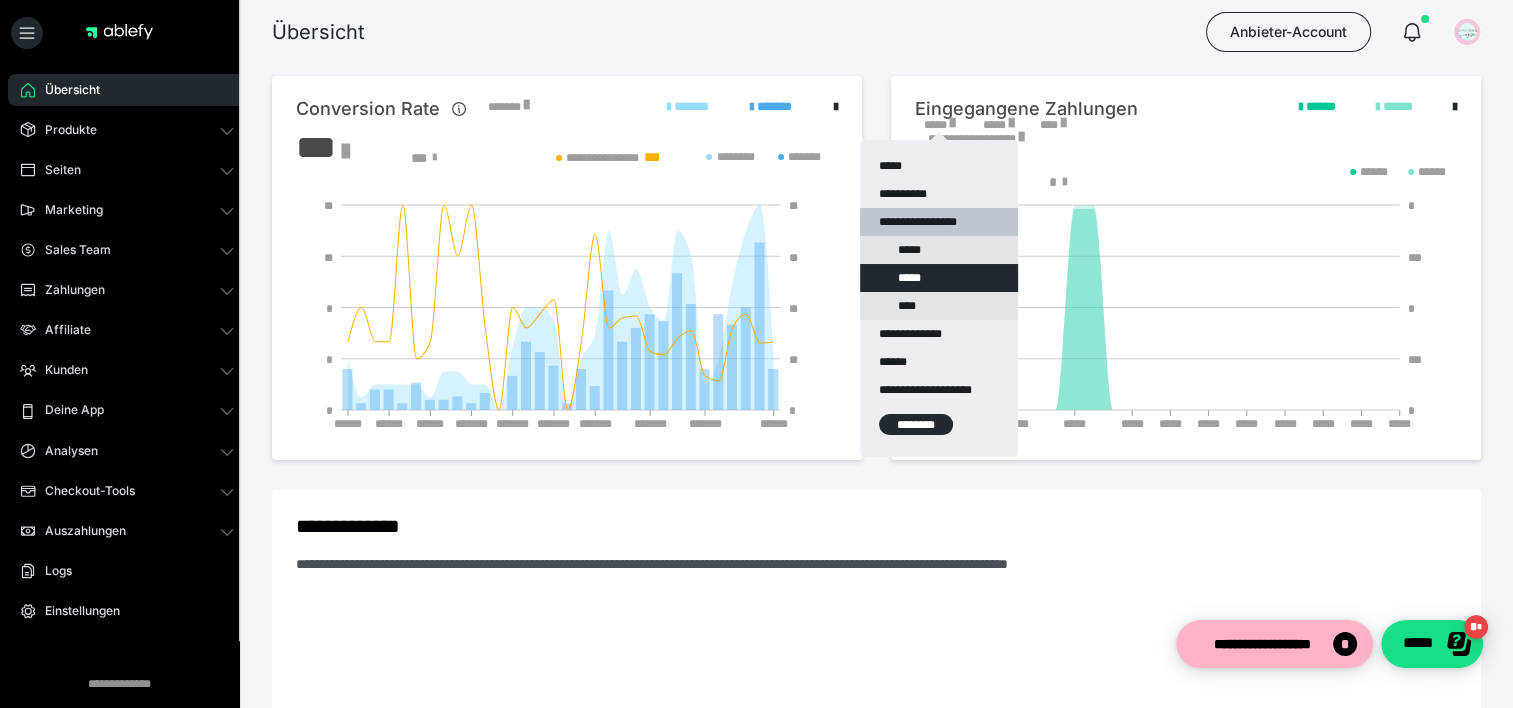 click on "********" at bounding box center (916, 424) 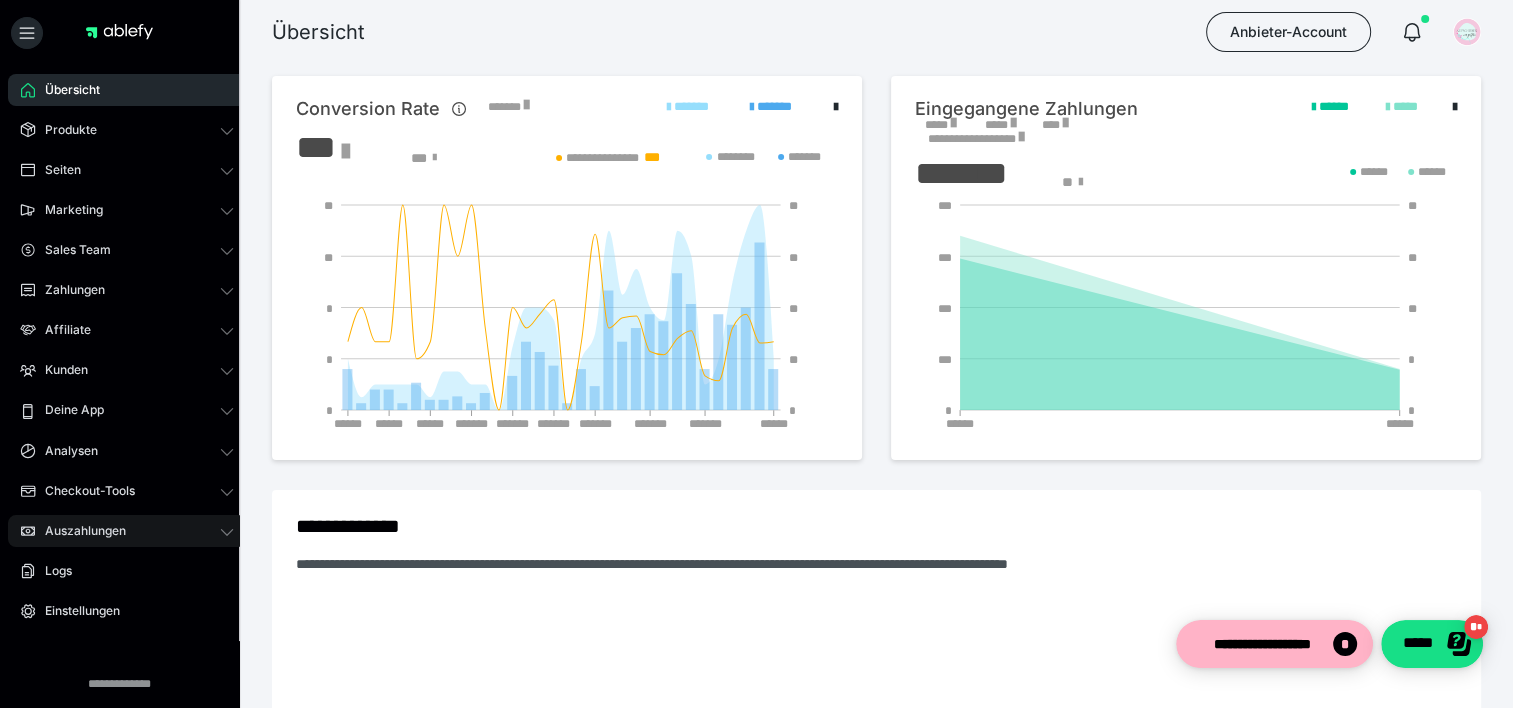 click on "Auszahlungen" at bounding box center [78, 531] 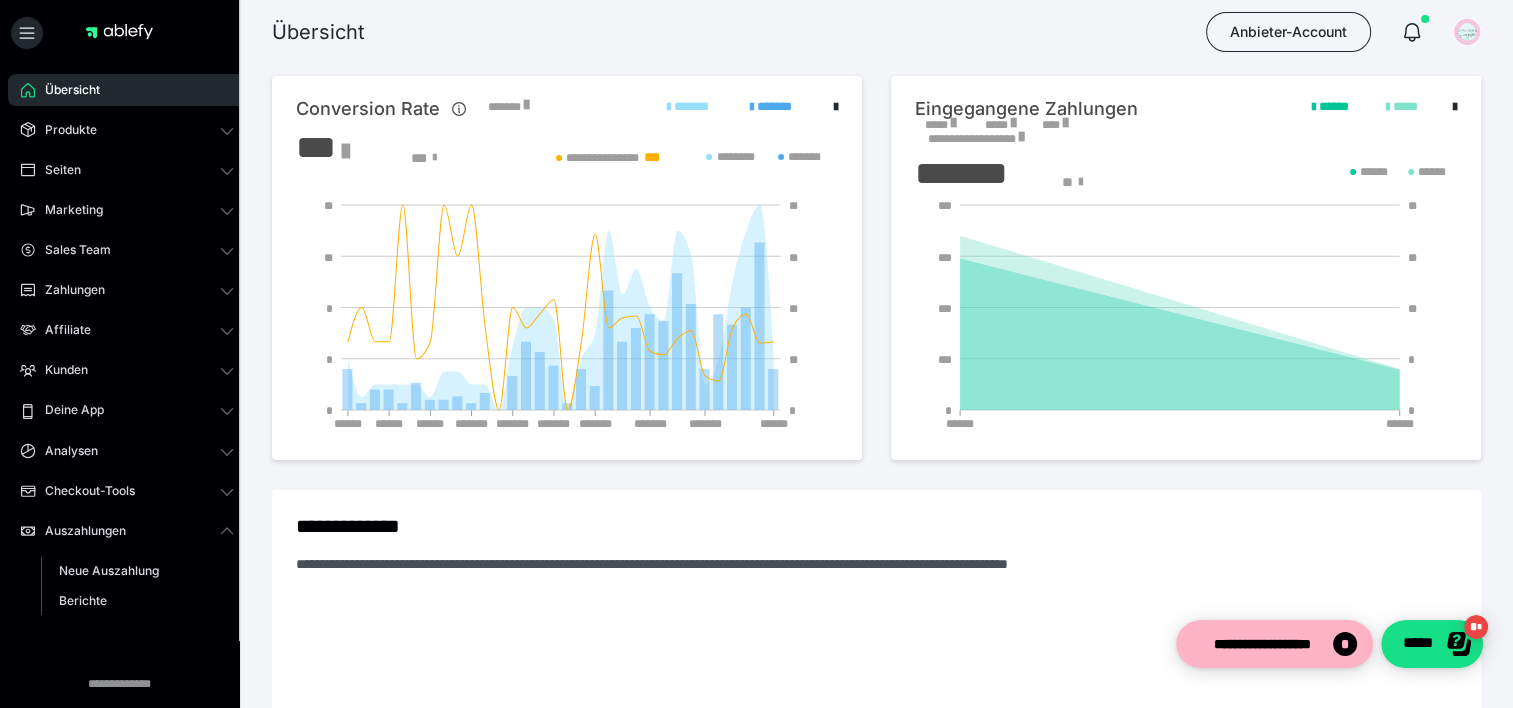 click on "**********" at bounding box center [876, 283] 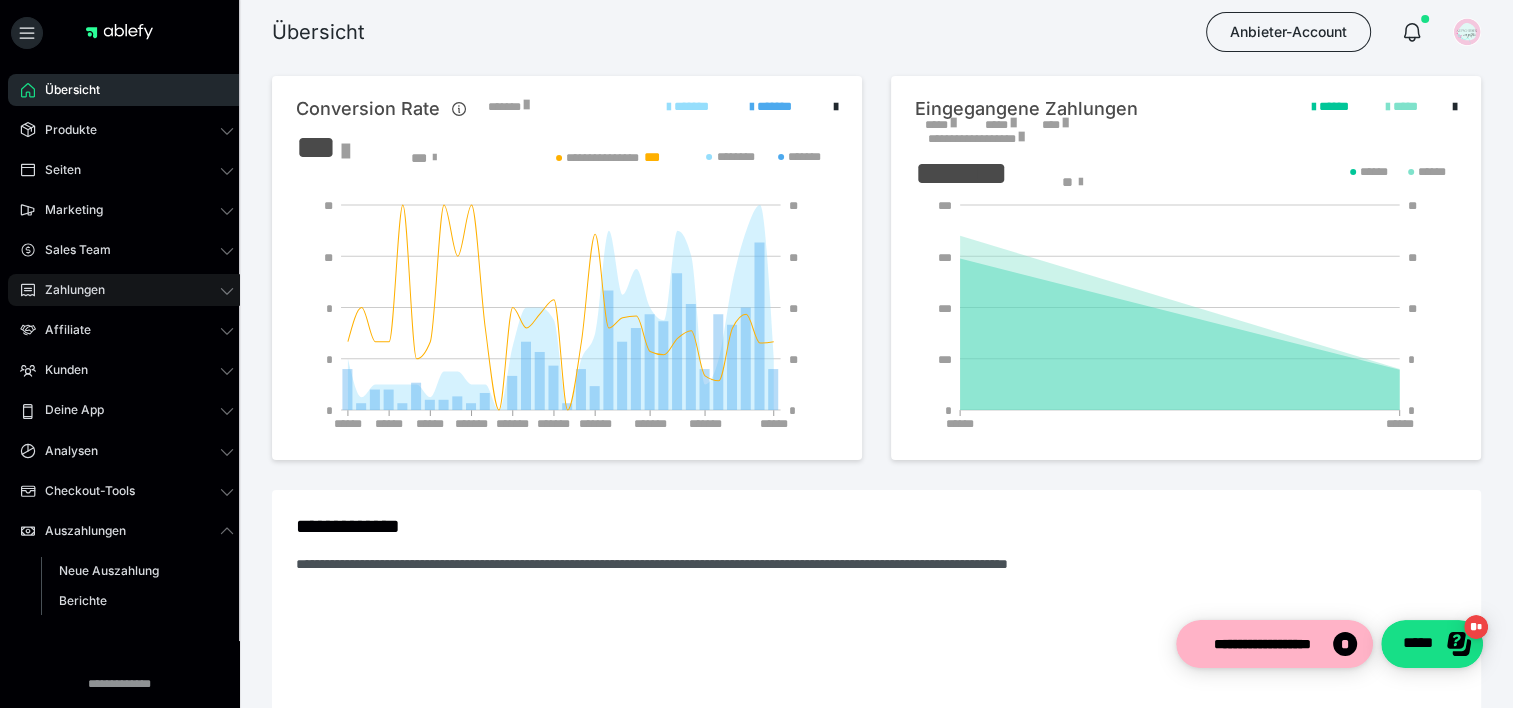 click on "Zahlungen" at bounding box center (127, 290) 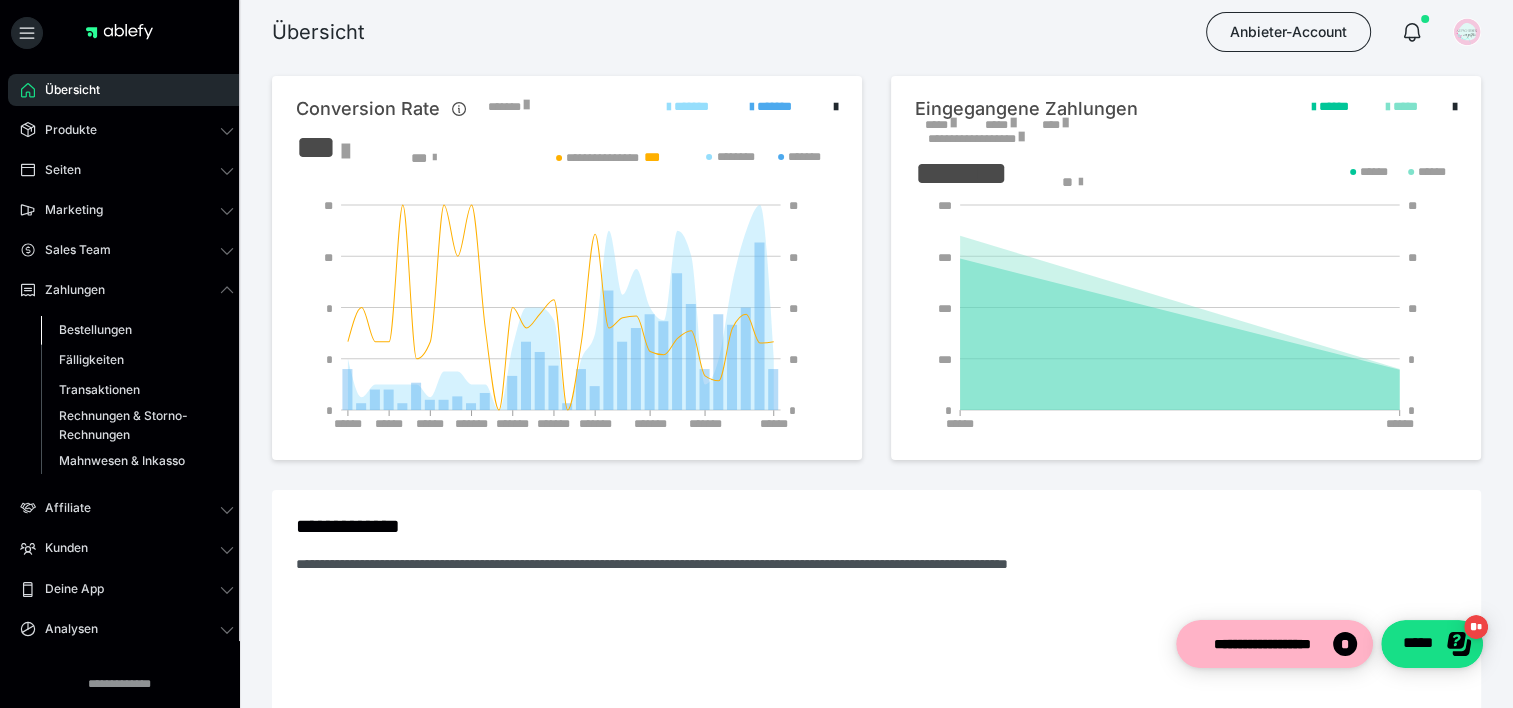 click on "Bestellungen" at bounding box center (137, 330) 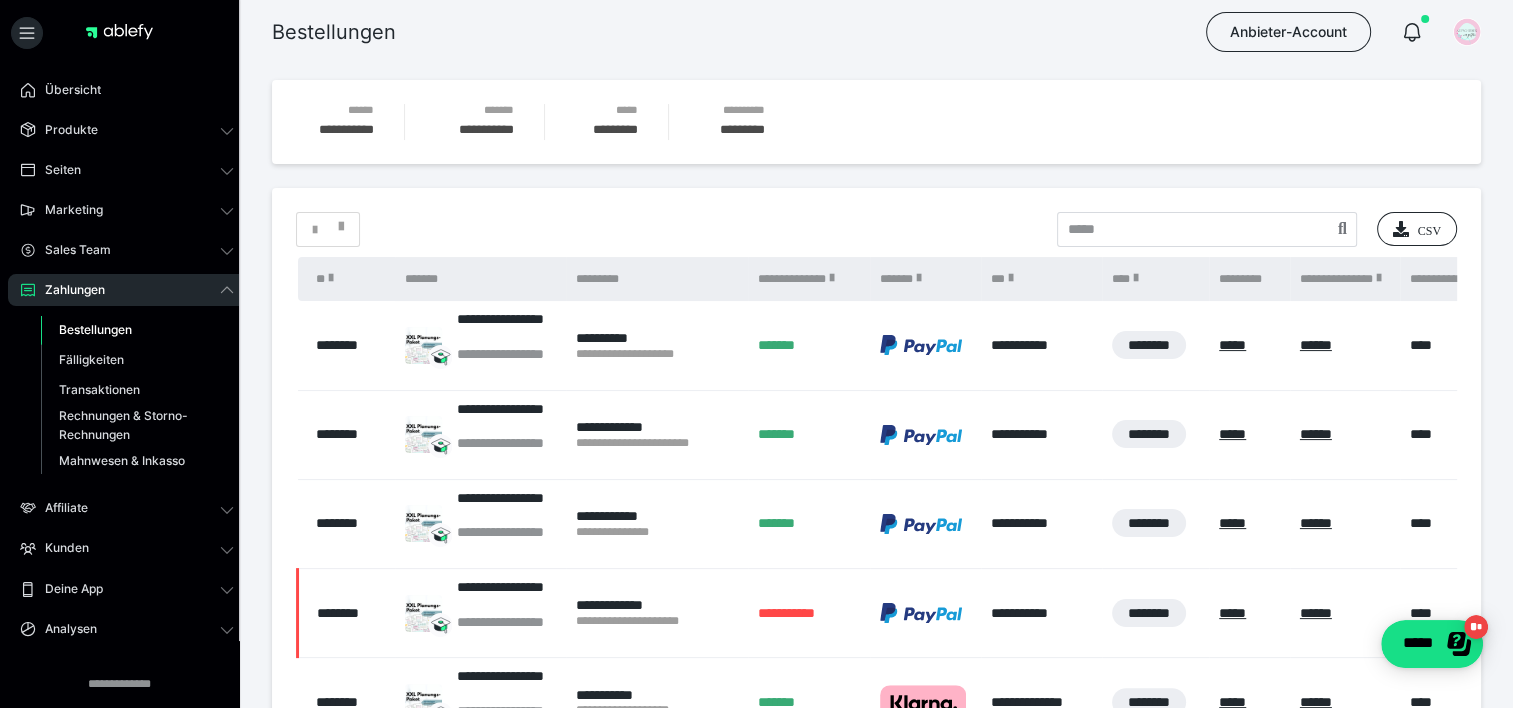 scroll, scrollTop: 264, scrollLeft: 0, axis: vertical 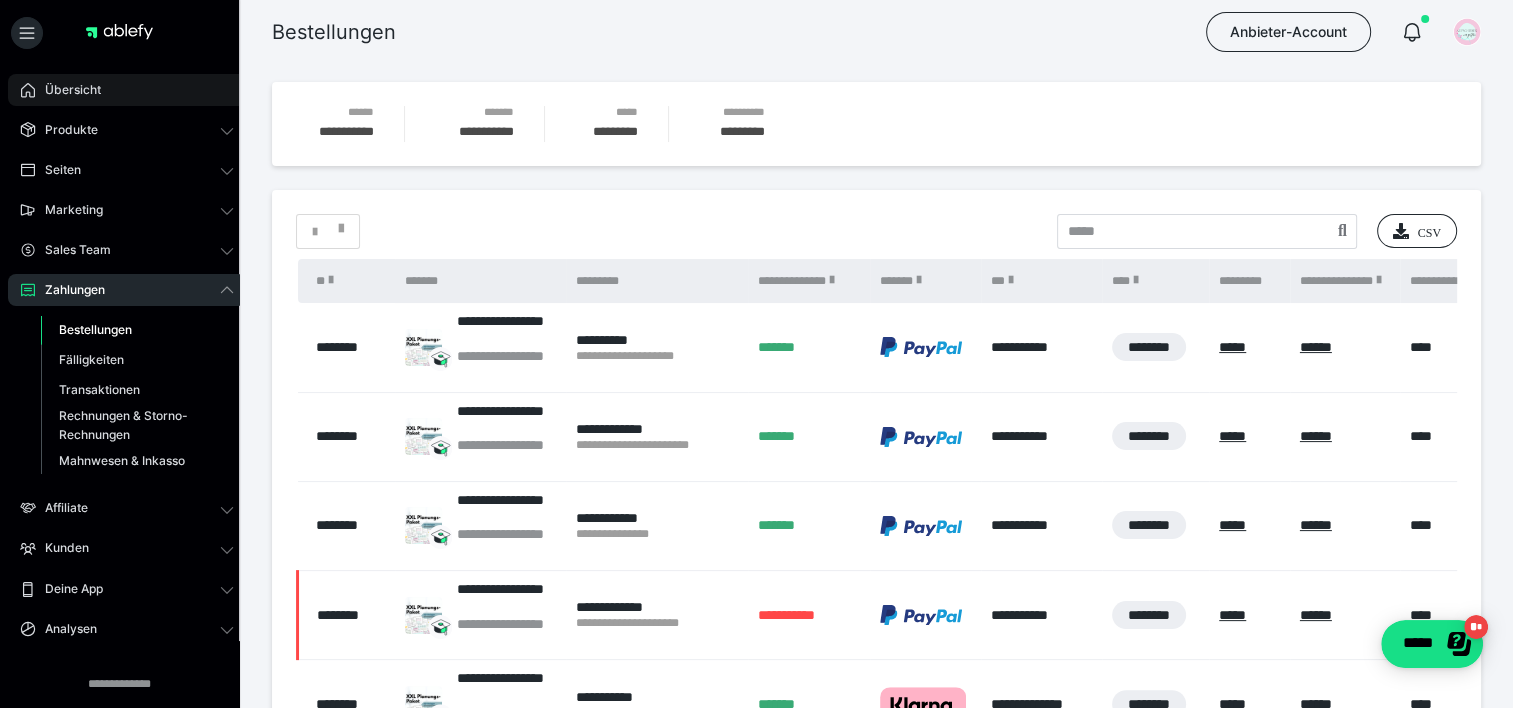 click on "Übersicht" at bounding box center [66, 90] 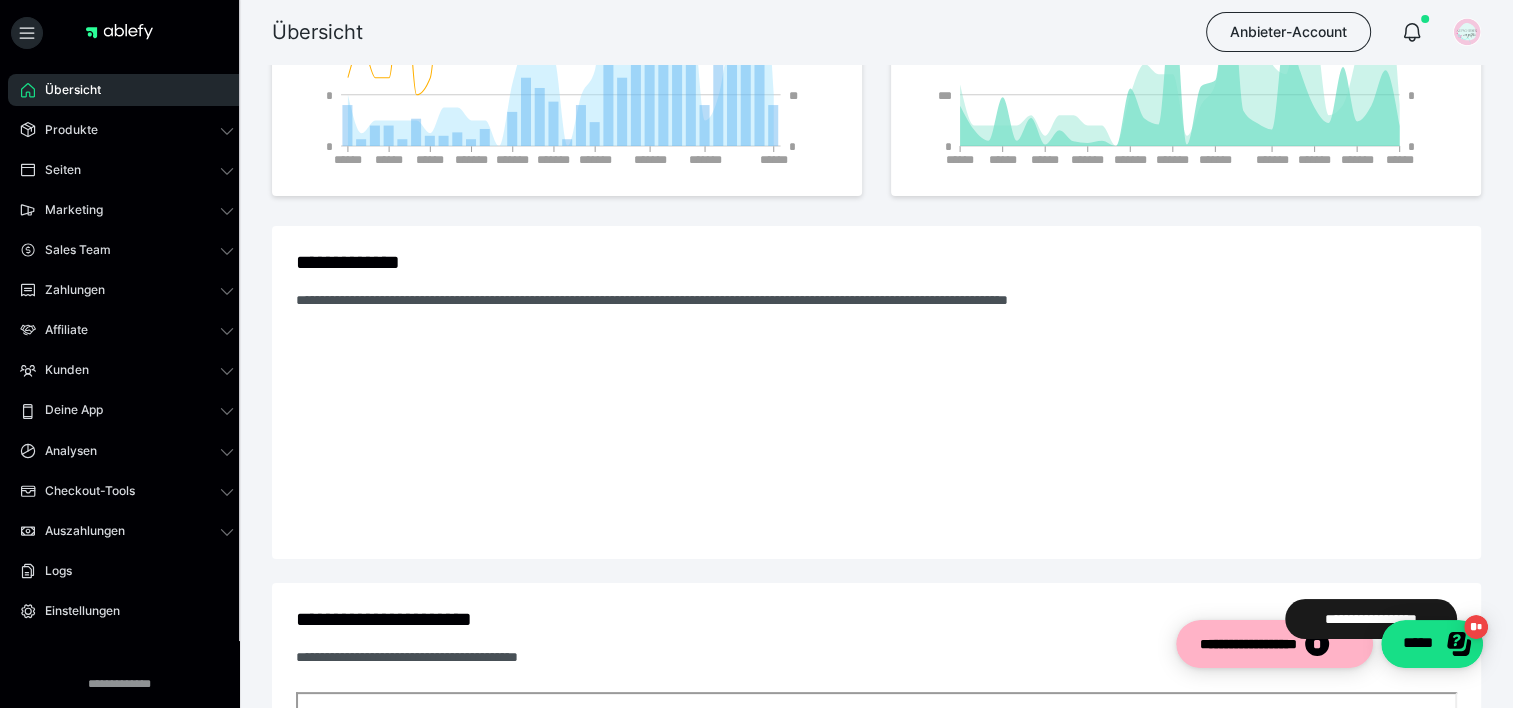 scroll, scrollTop: 0, scrollLeft: 0, axis: both 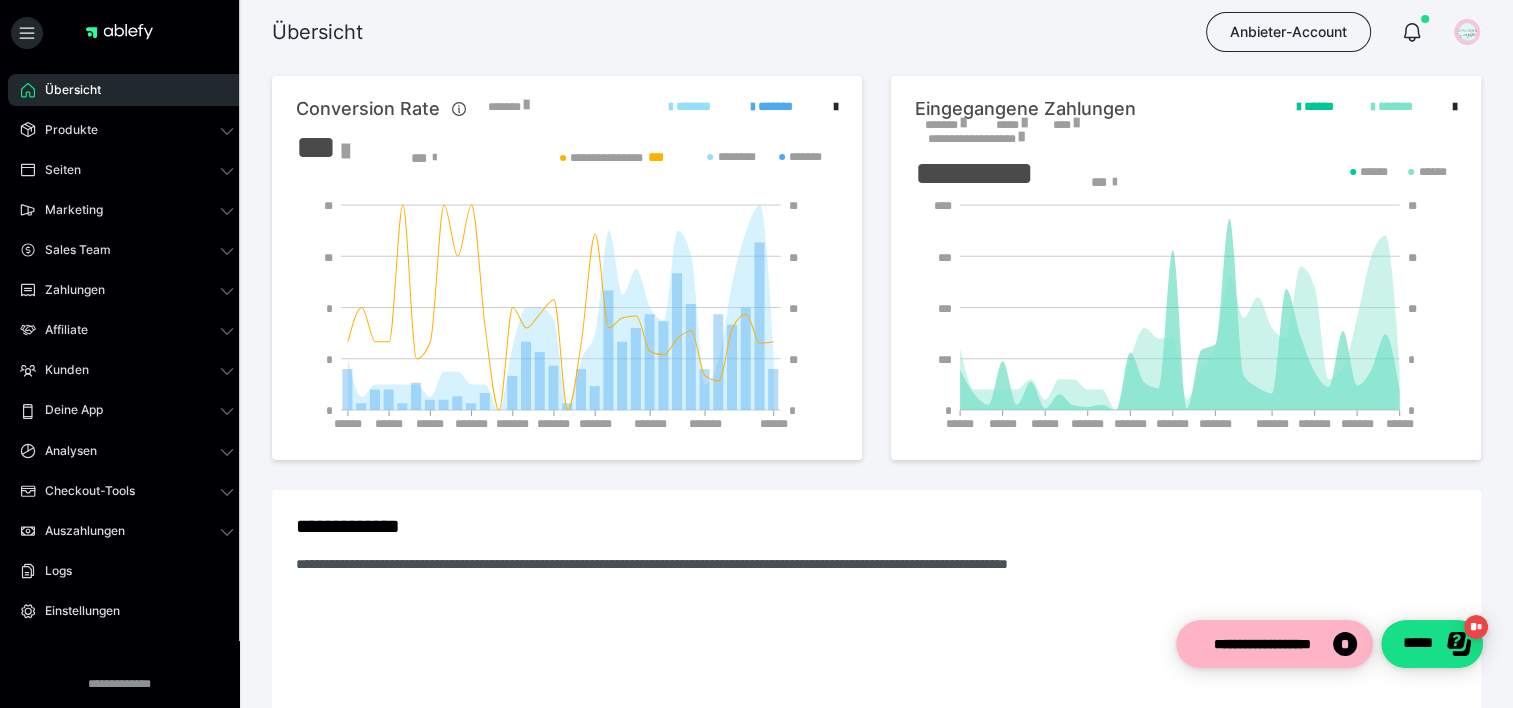 click on "*******" at bounding box center [945, 125] 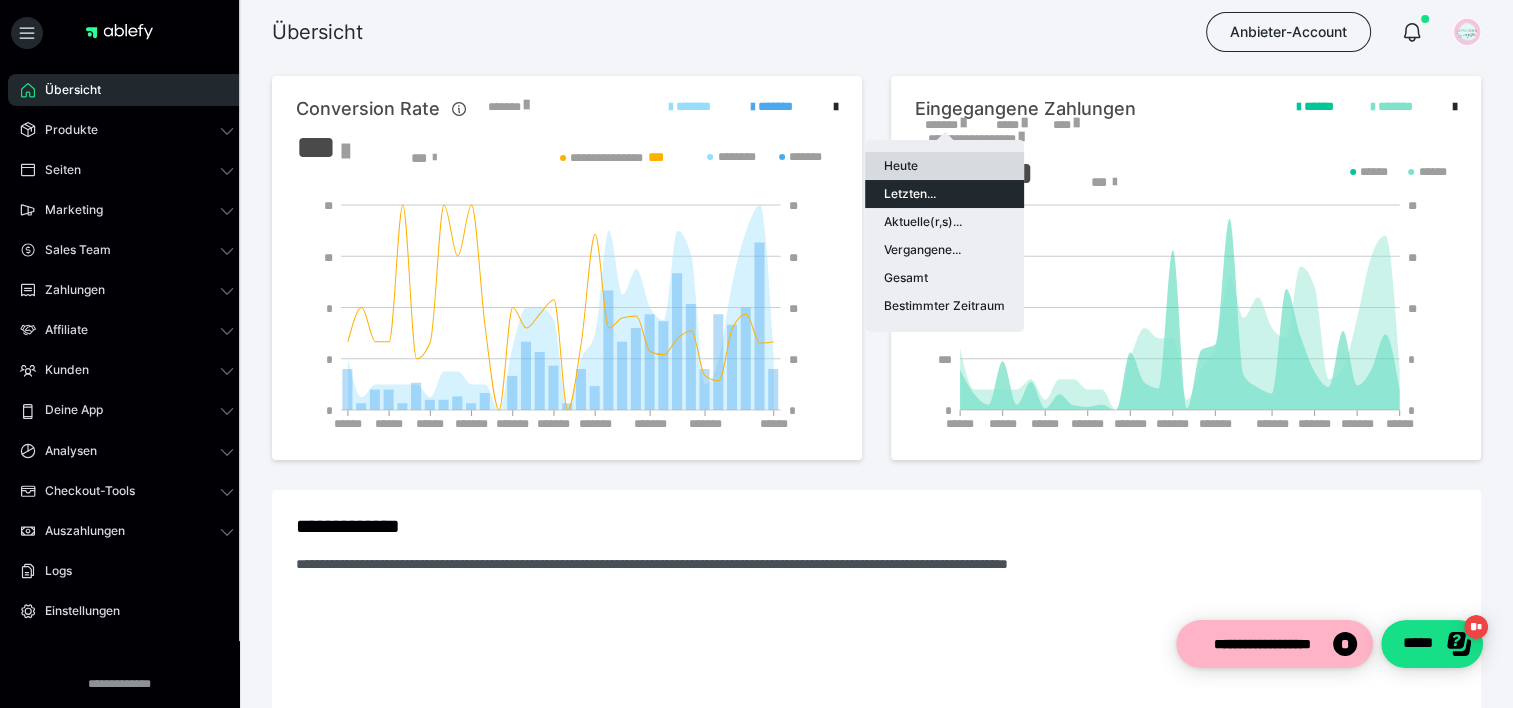 click on "Heute Letzten... Aktuelle(r,s)... Vergangene... Gesamt Bestimmter Zeitraum" at bounding box center [944, 236] 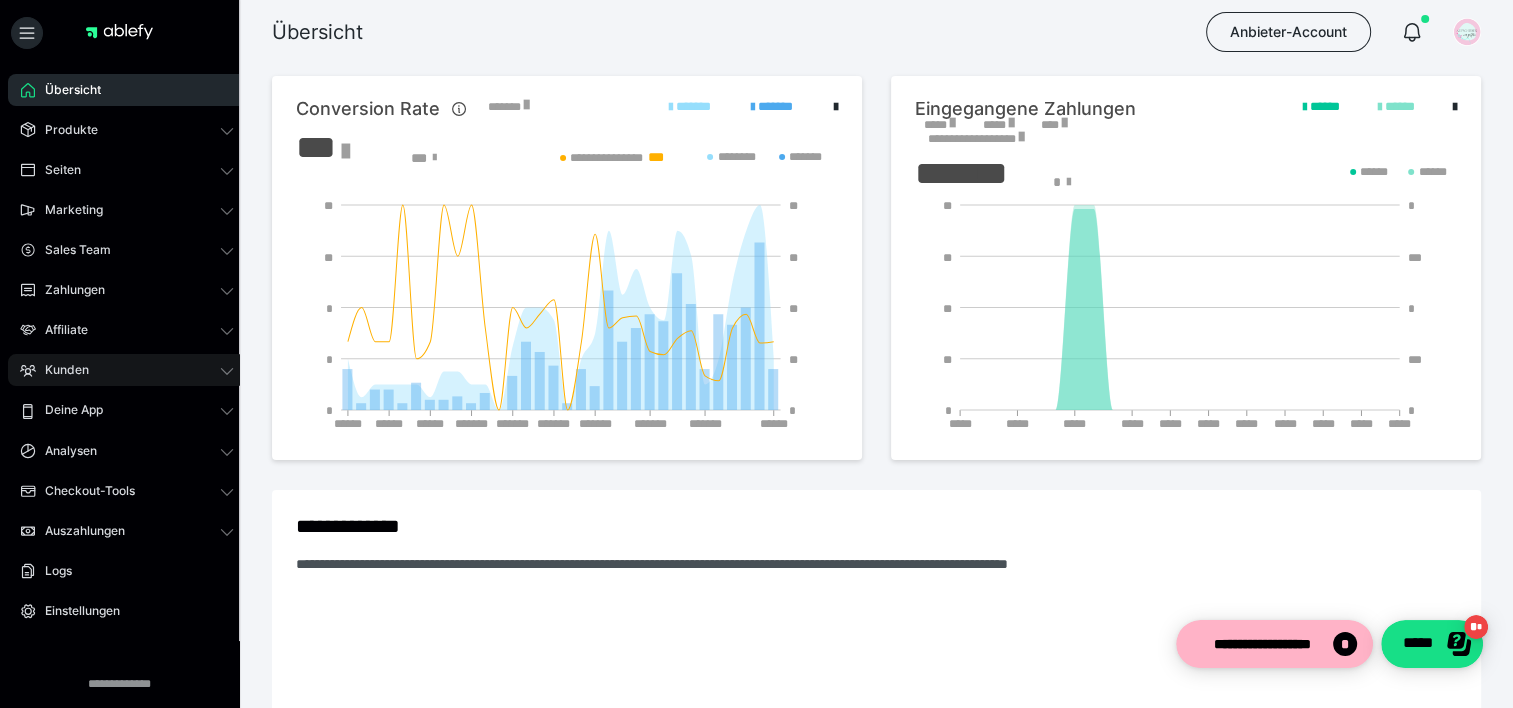 click on "Kunden" at bounding box center [60, 370] 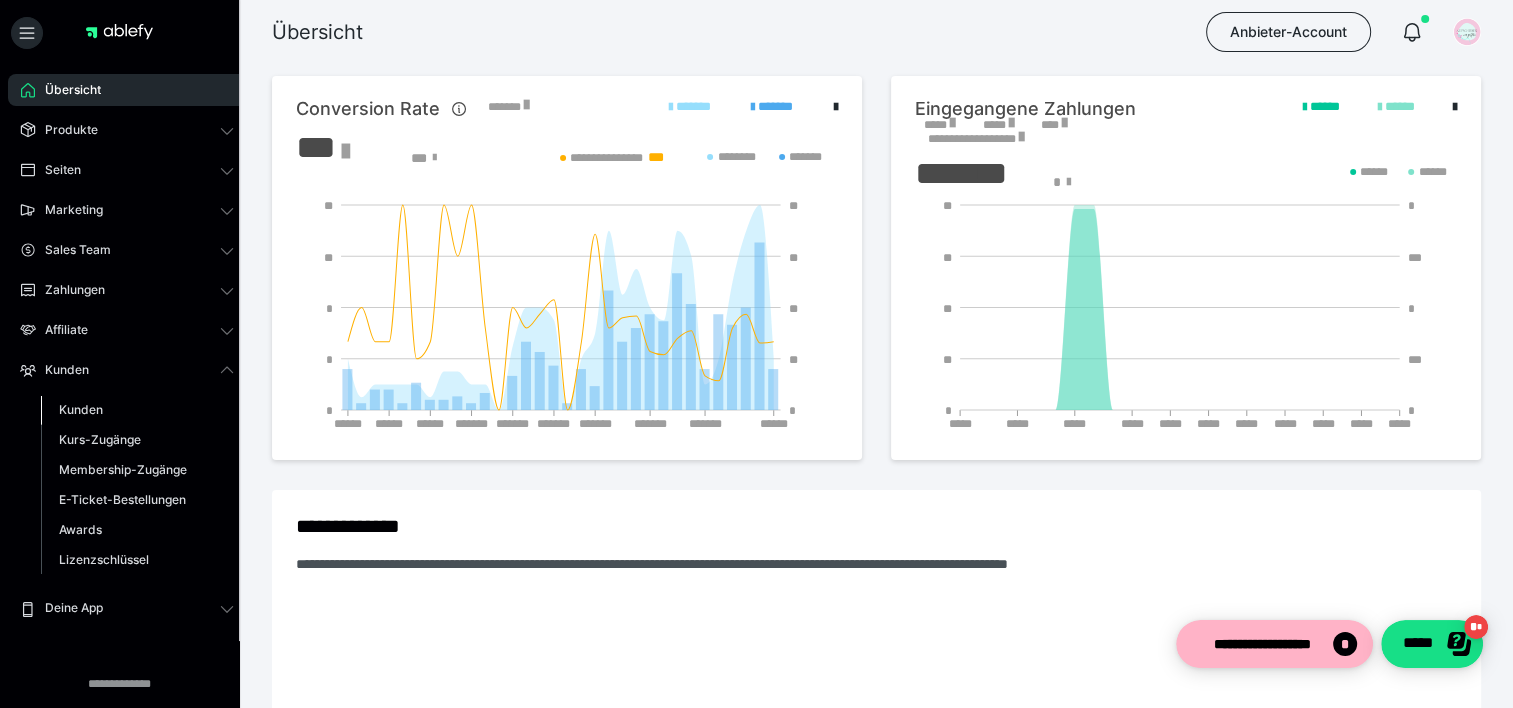 click on "Kunden" at bounding box center (81, 409) 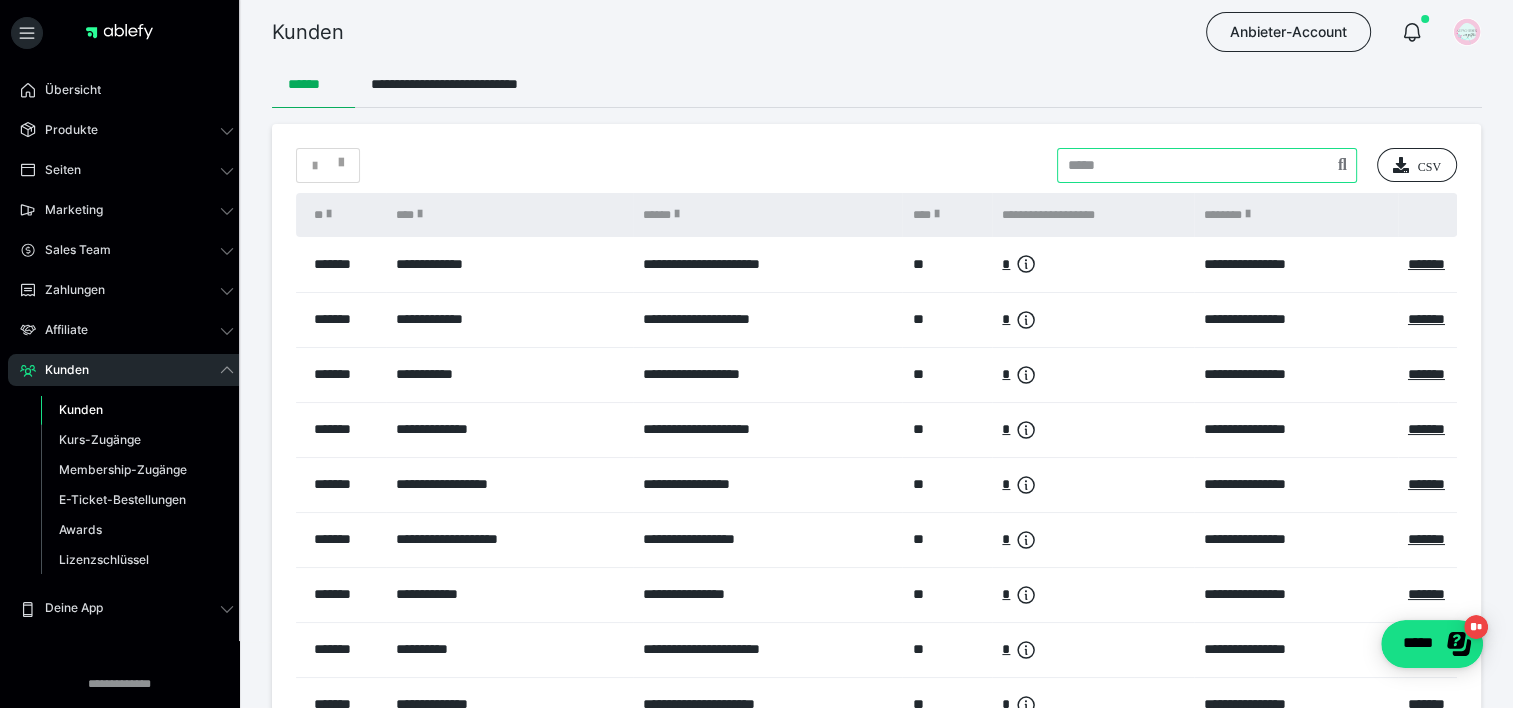 click at bounding box center [1207, 165] 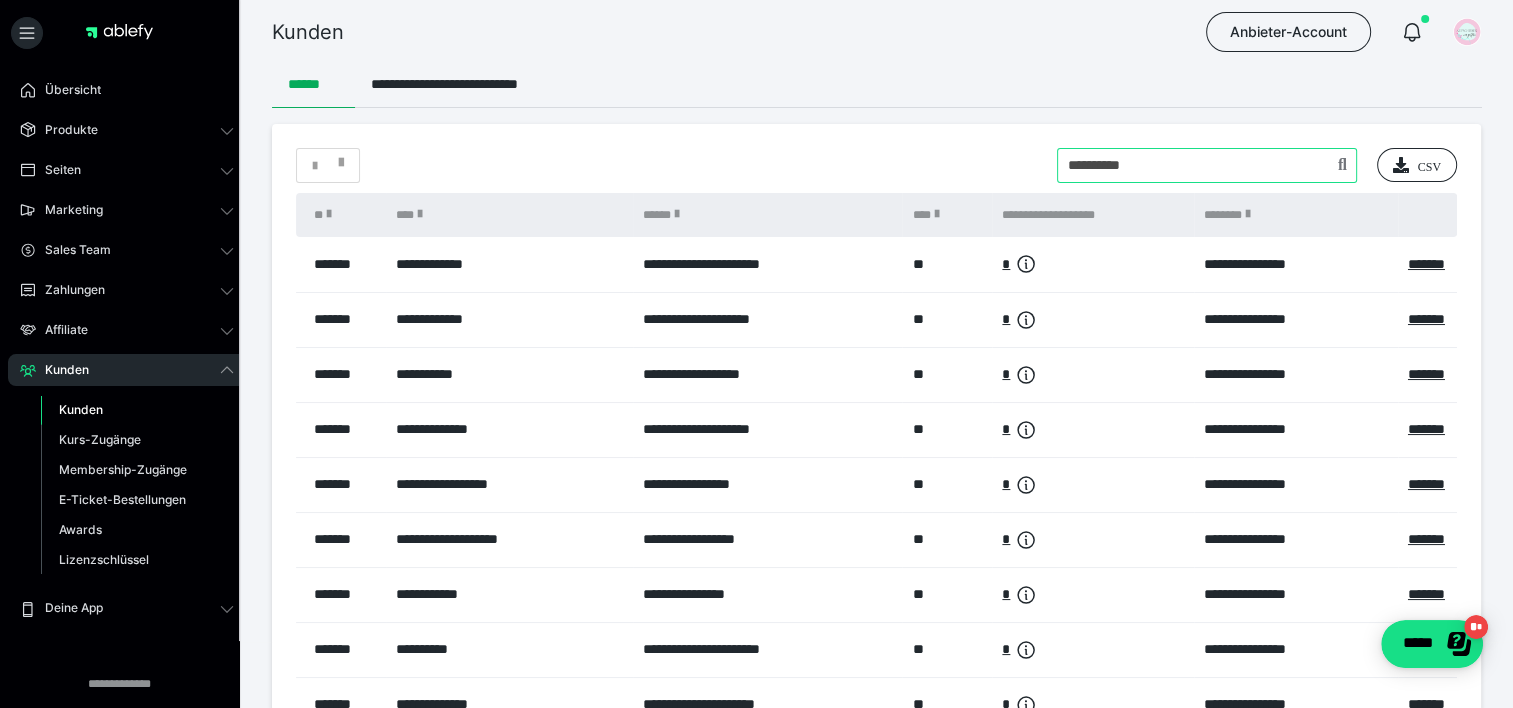 type on "**********" 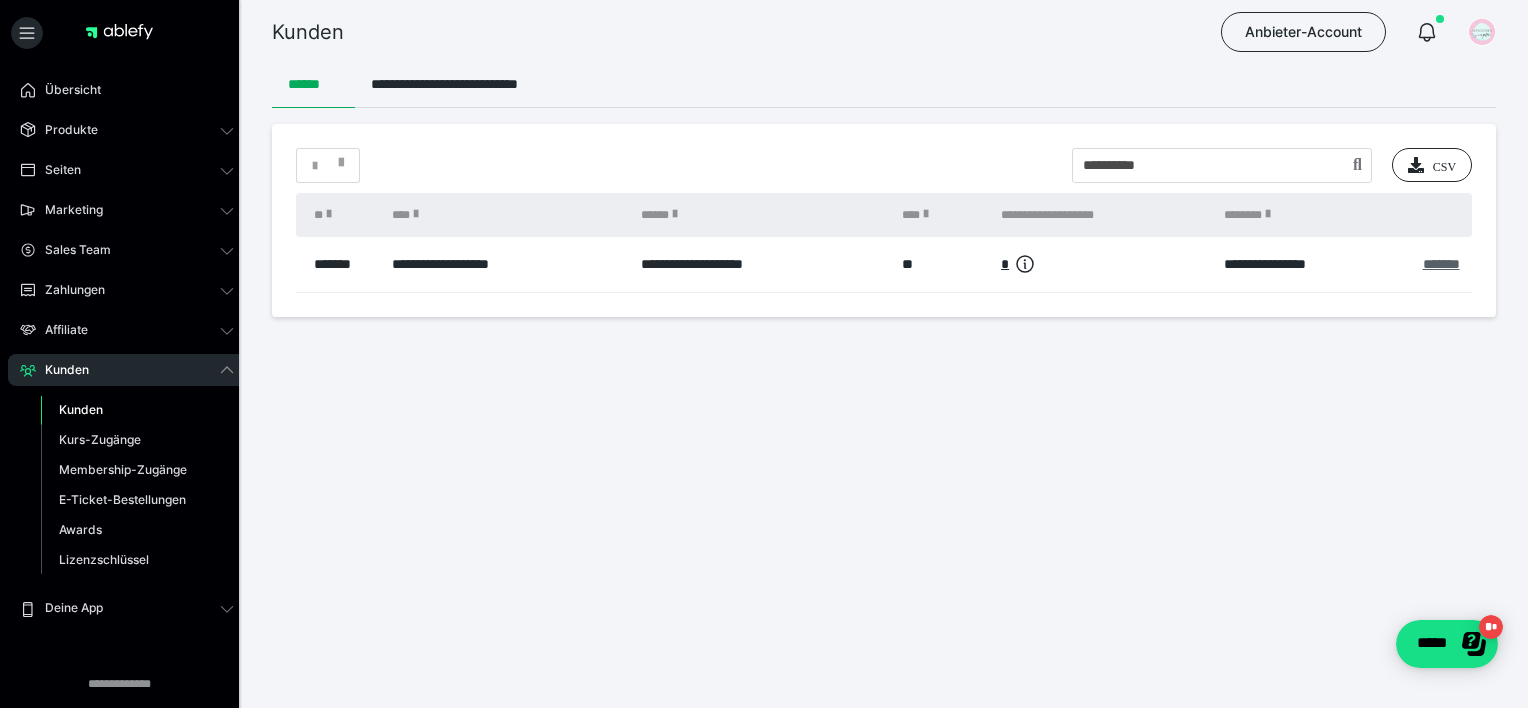 click on "*******" at bounding box center (1441, 264) 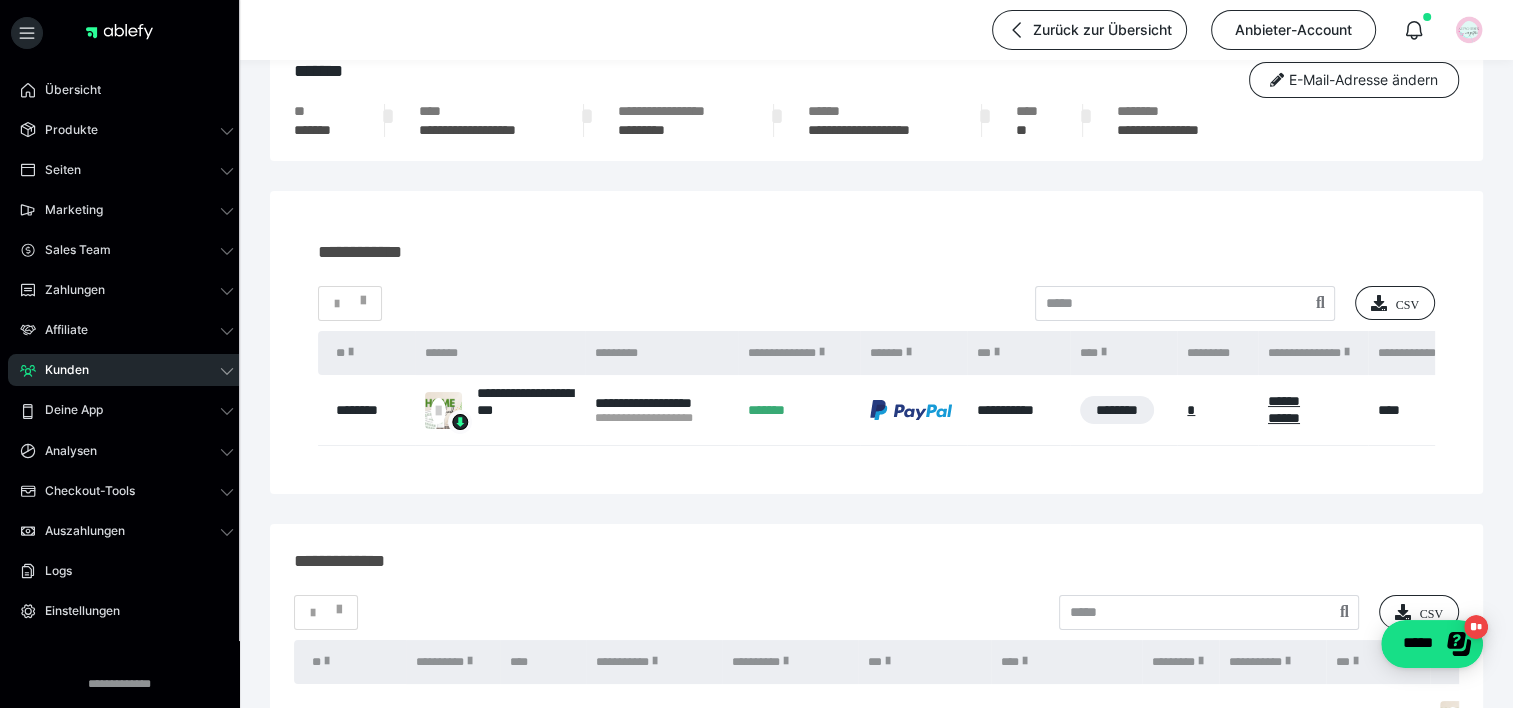 scroll, scrollTop: 100, scrollLeft: 0, axis: vertical 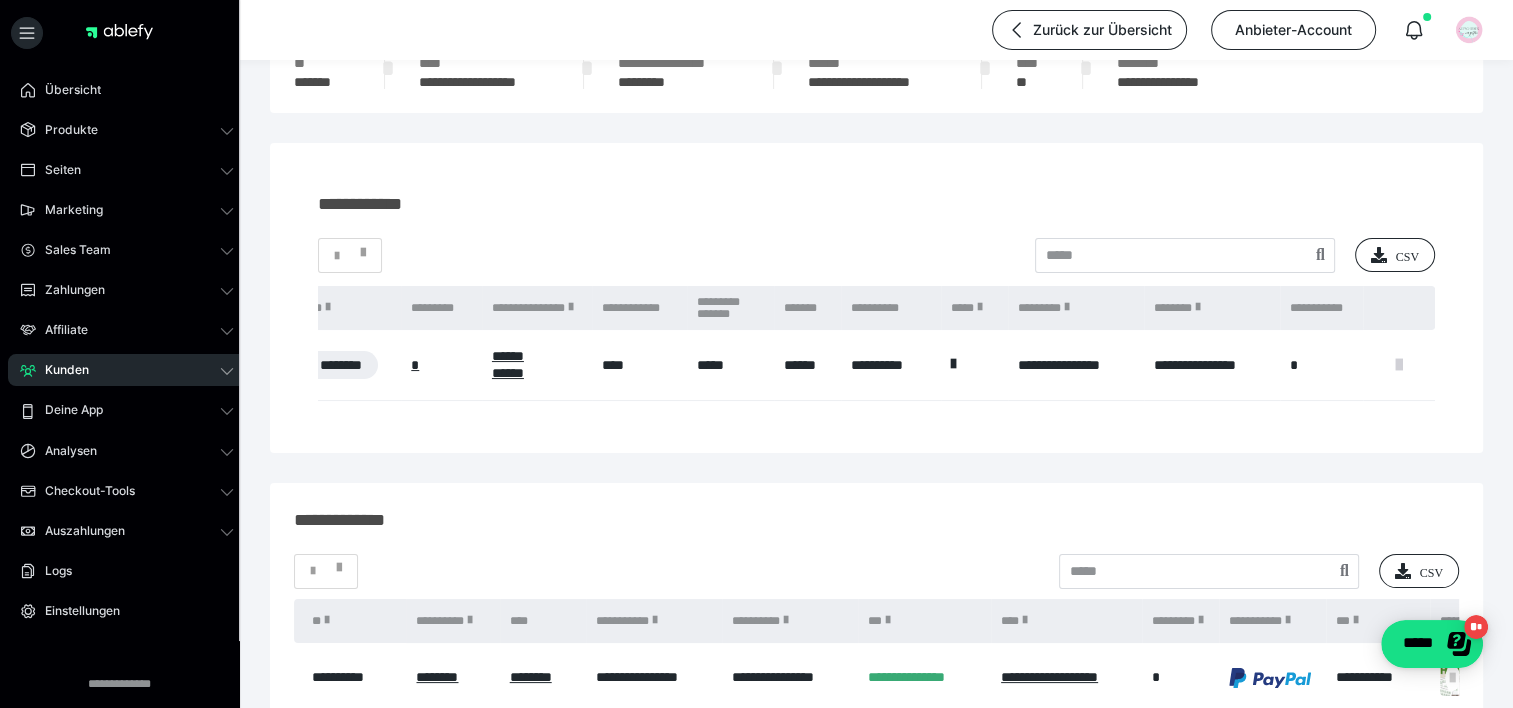 click at bounding box center [1399, 365] 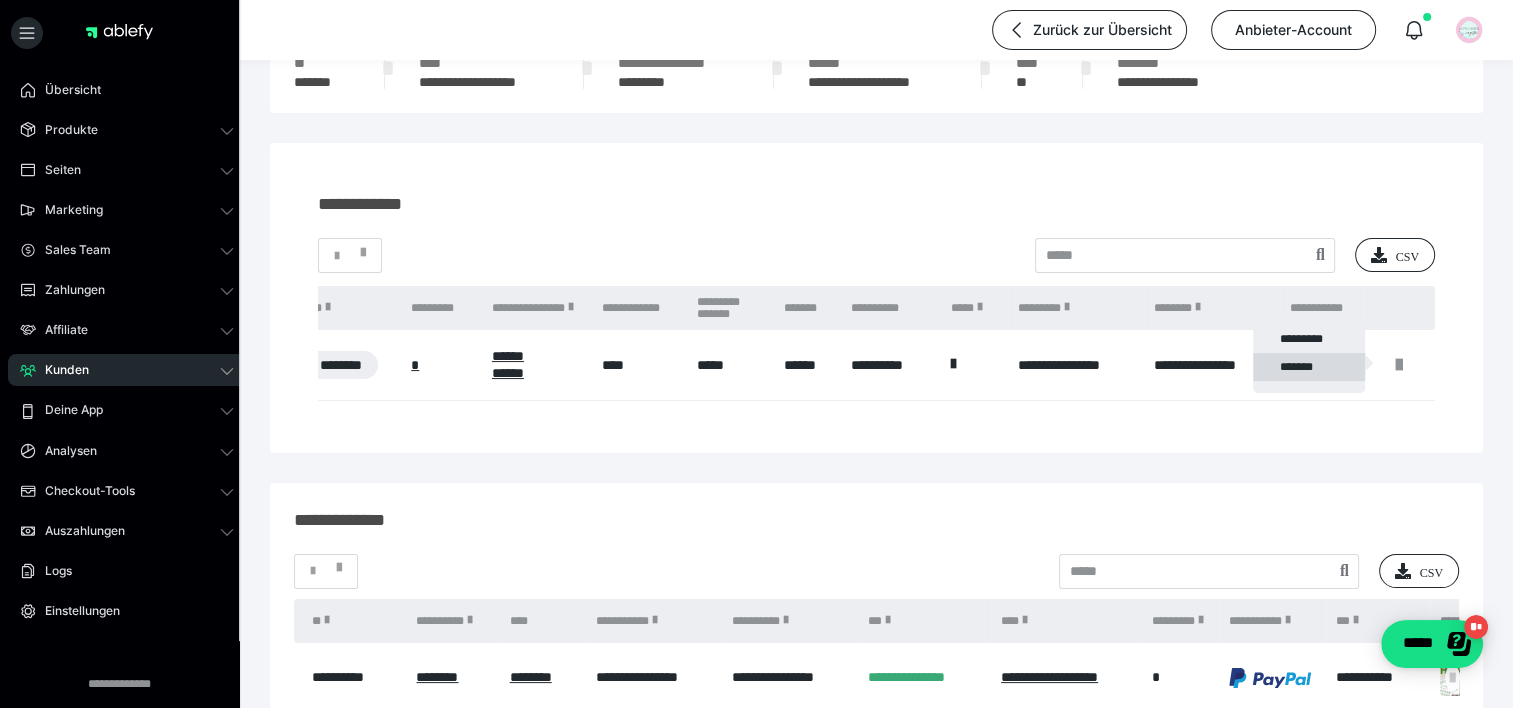 click on "*******" at bounding box center [1309, 367] 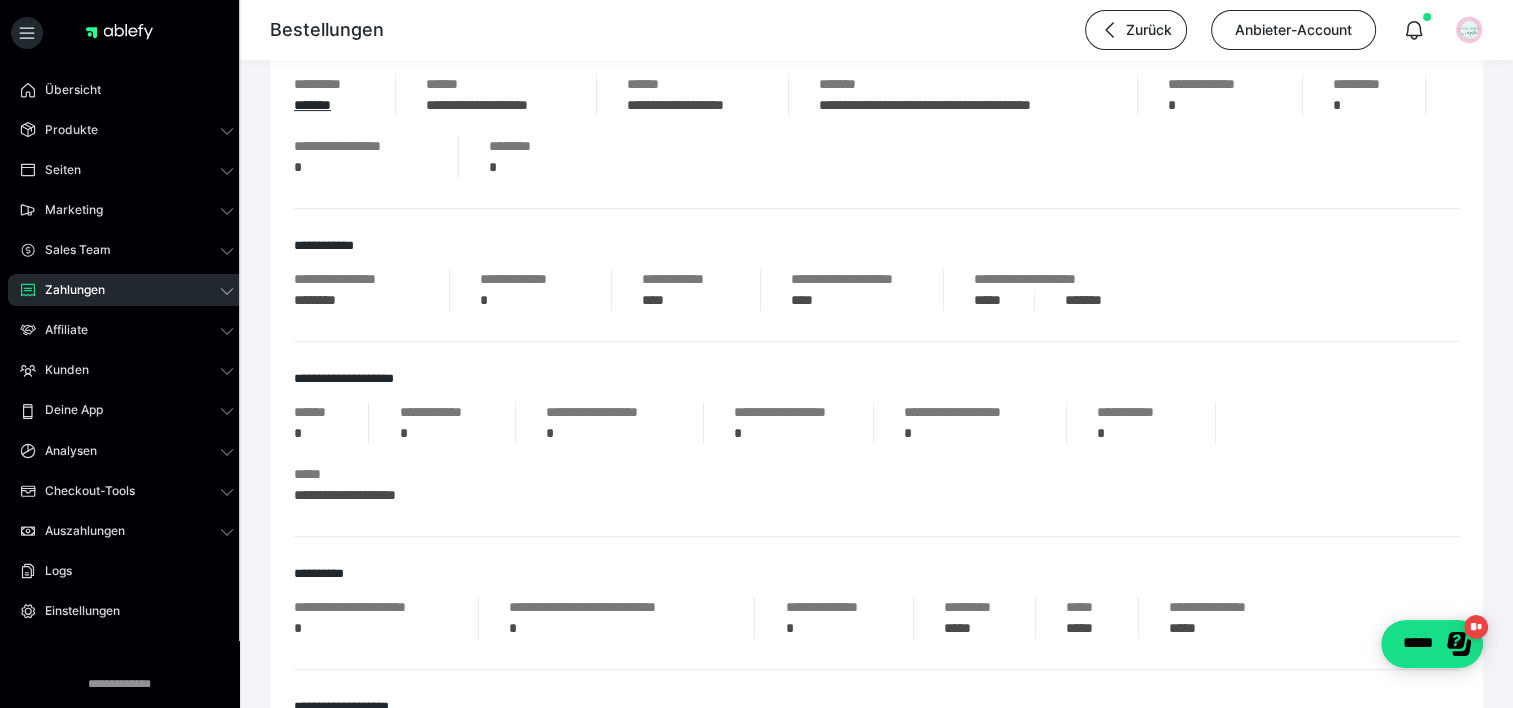 scroll, scrollTop: 0, scrollLeft: 0, axis: both 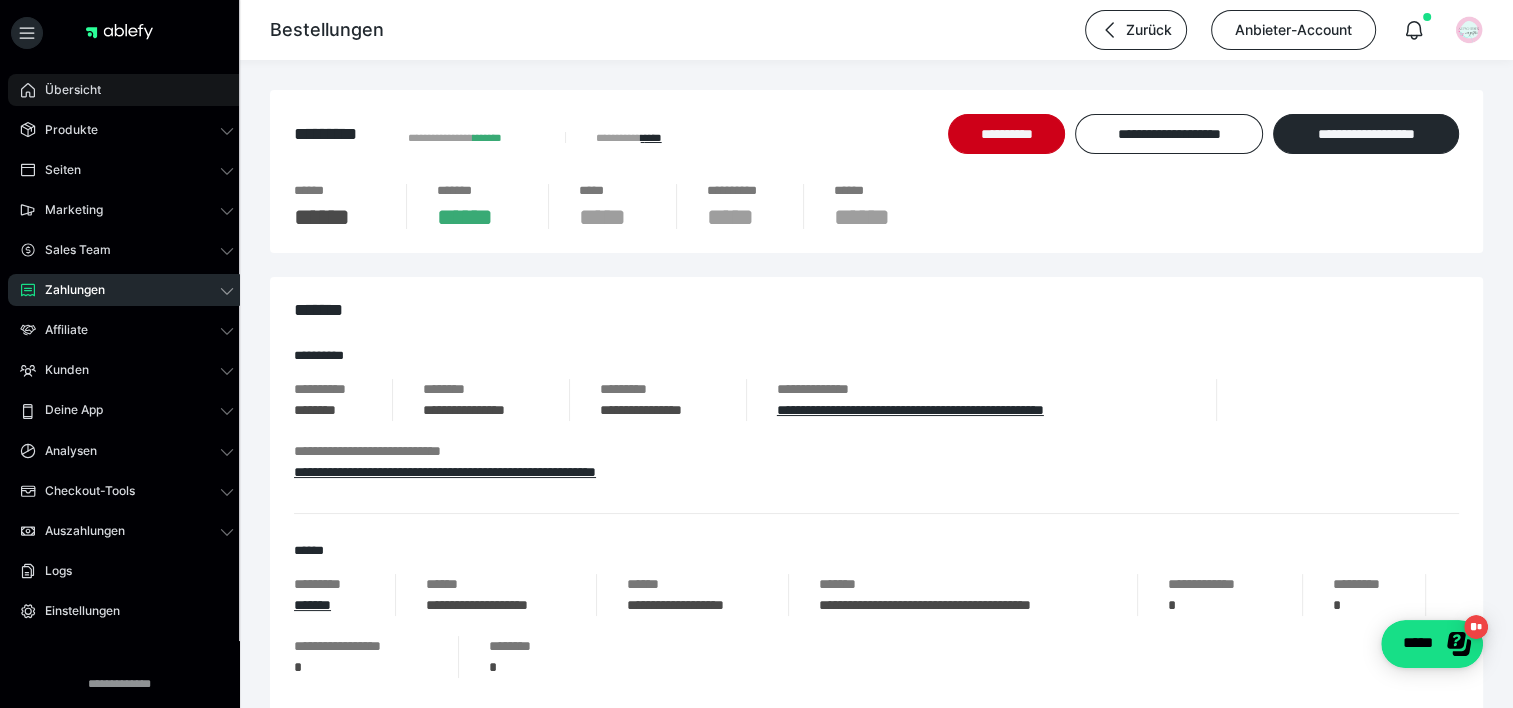 click on "Übersicht" at bounding box center [66, 90] 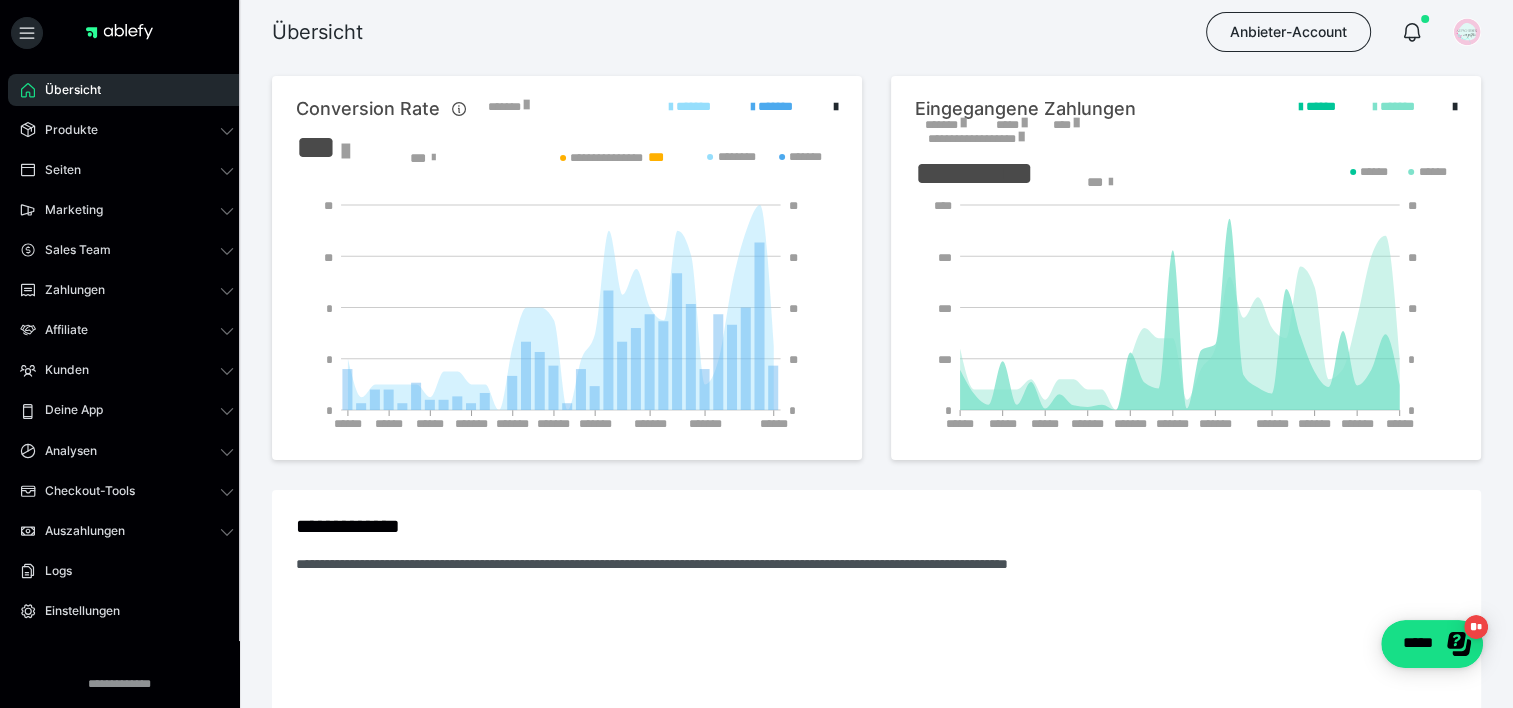 scroll, scrollTop: 0, scrollLeft: 0, axis: both 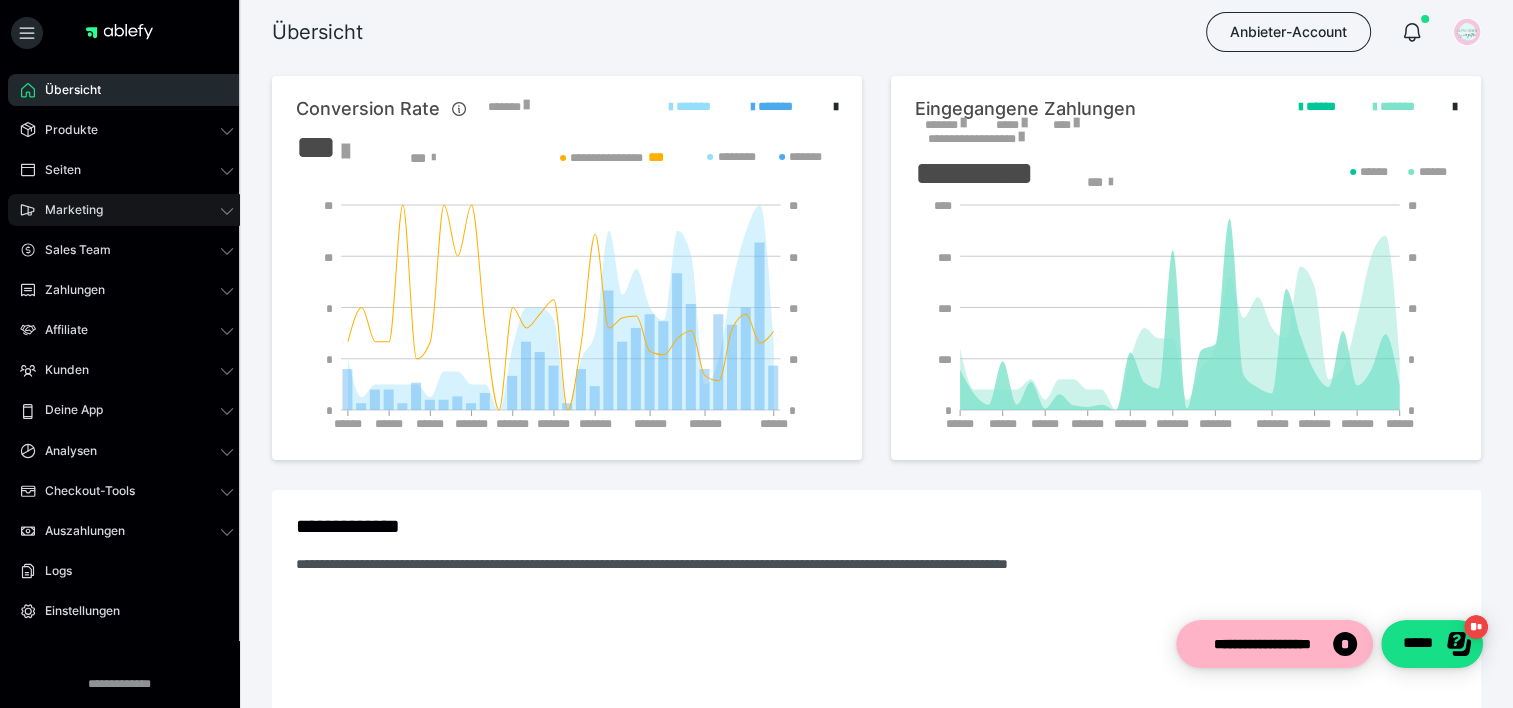 click on "Marketing" at bounding box center (127, 210) 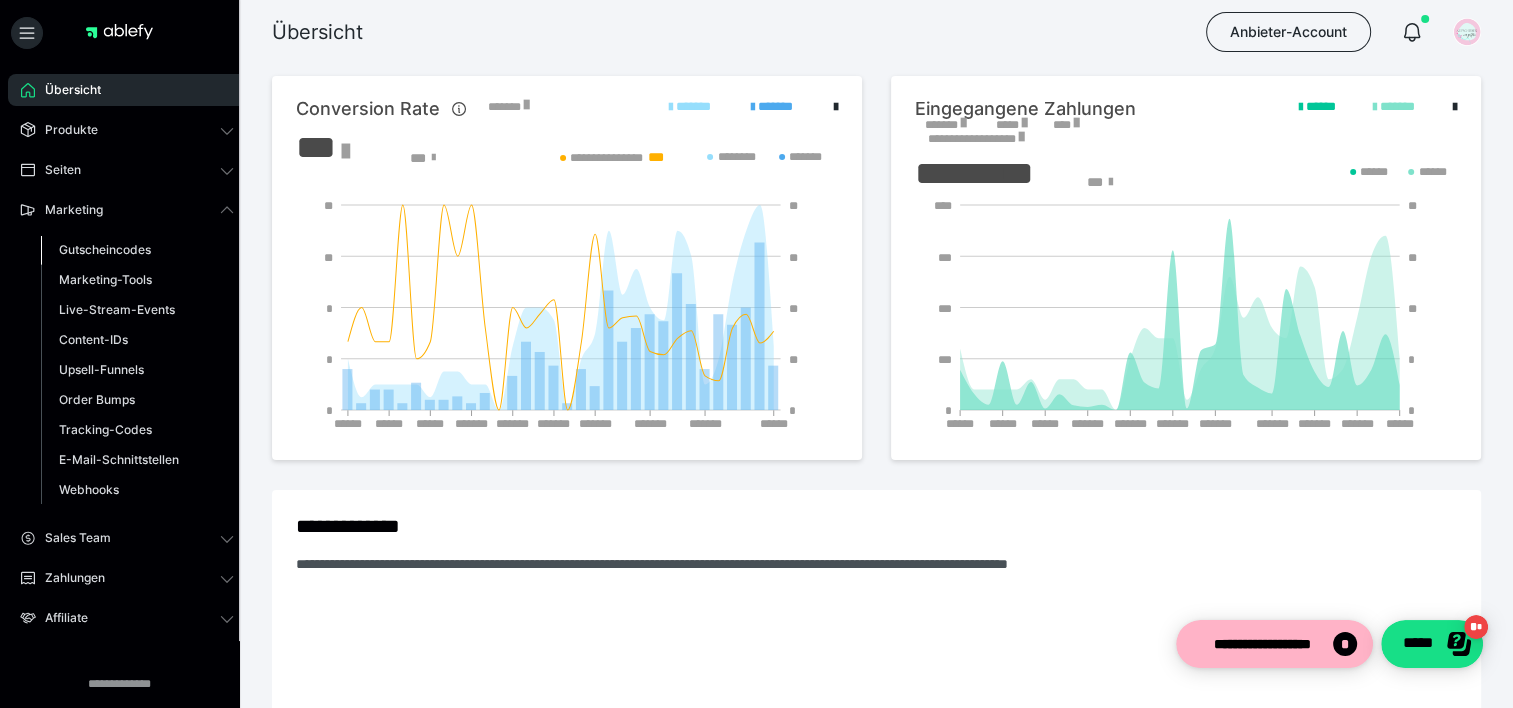 click on "Gutscheincodes" at bounding box center [105, 249] 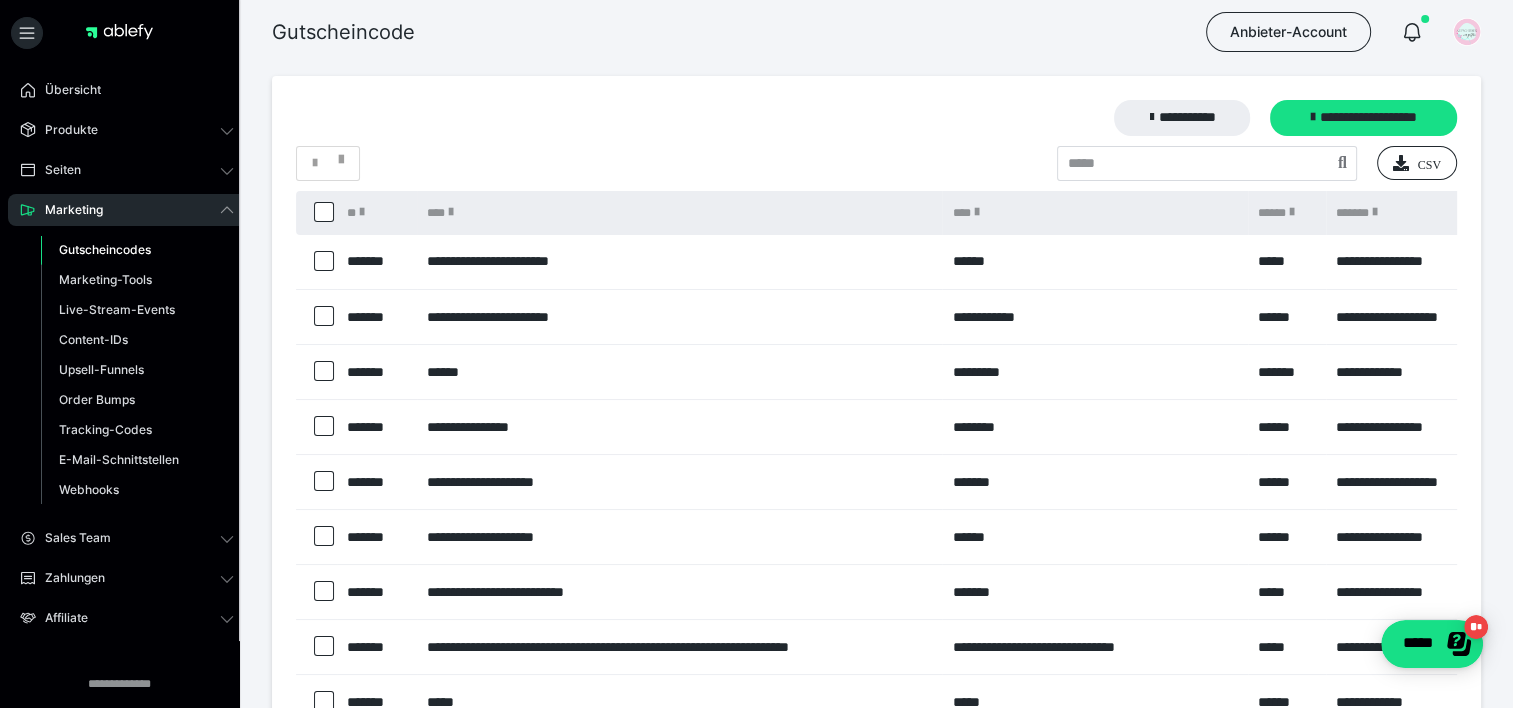 scroll, scrollTop: 0, scrollLeft: 0, axis: both 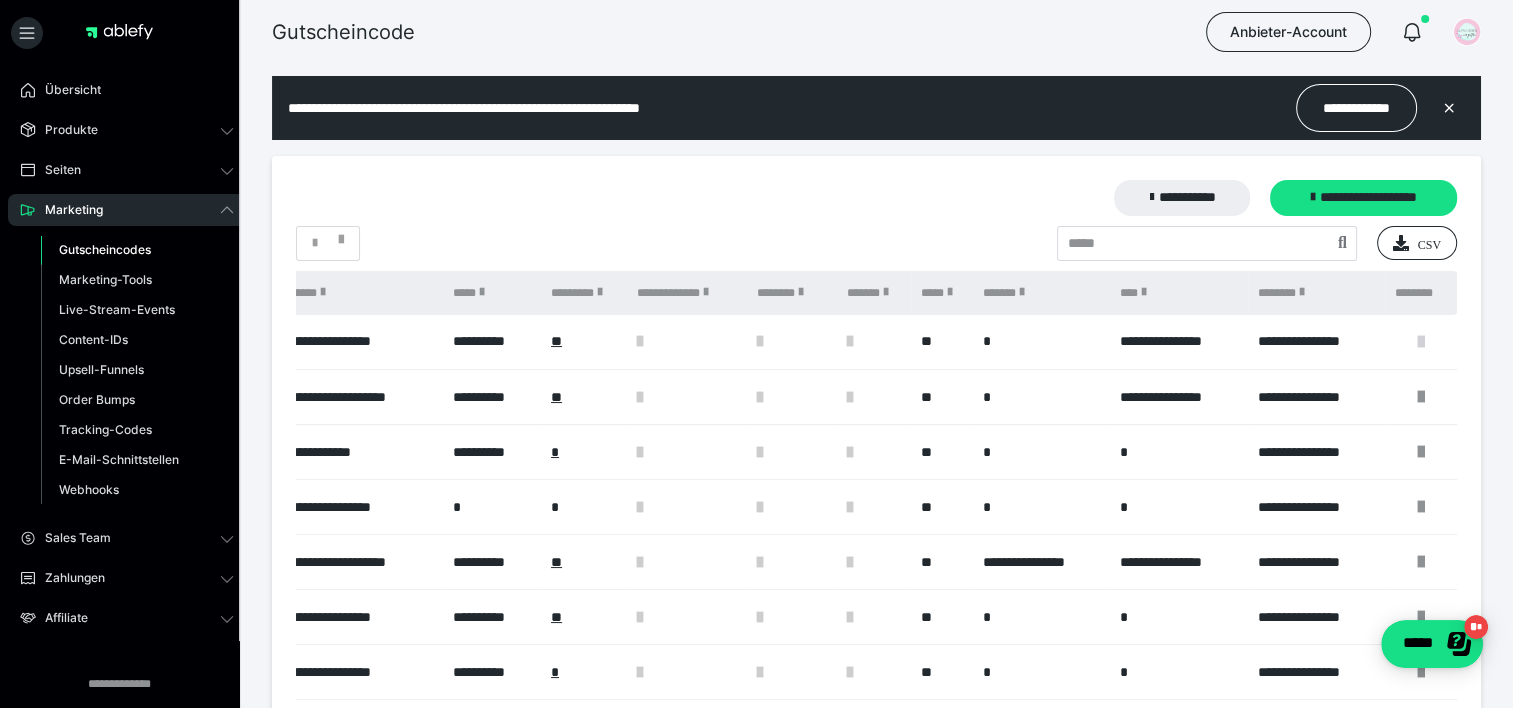 click at bounding box center [1421, 342] 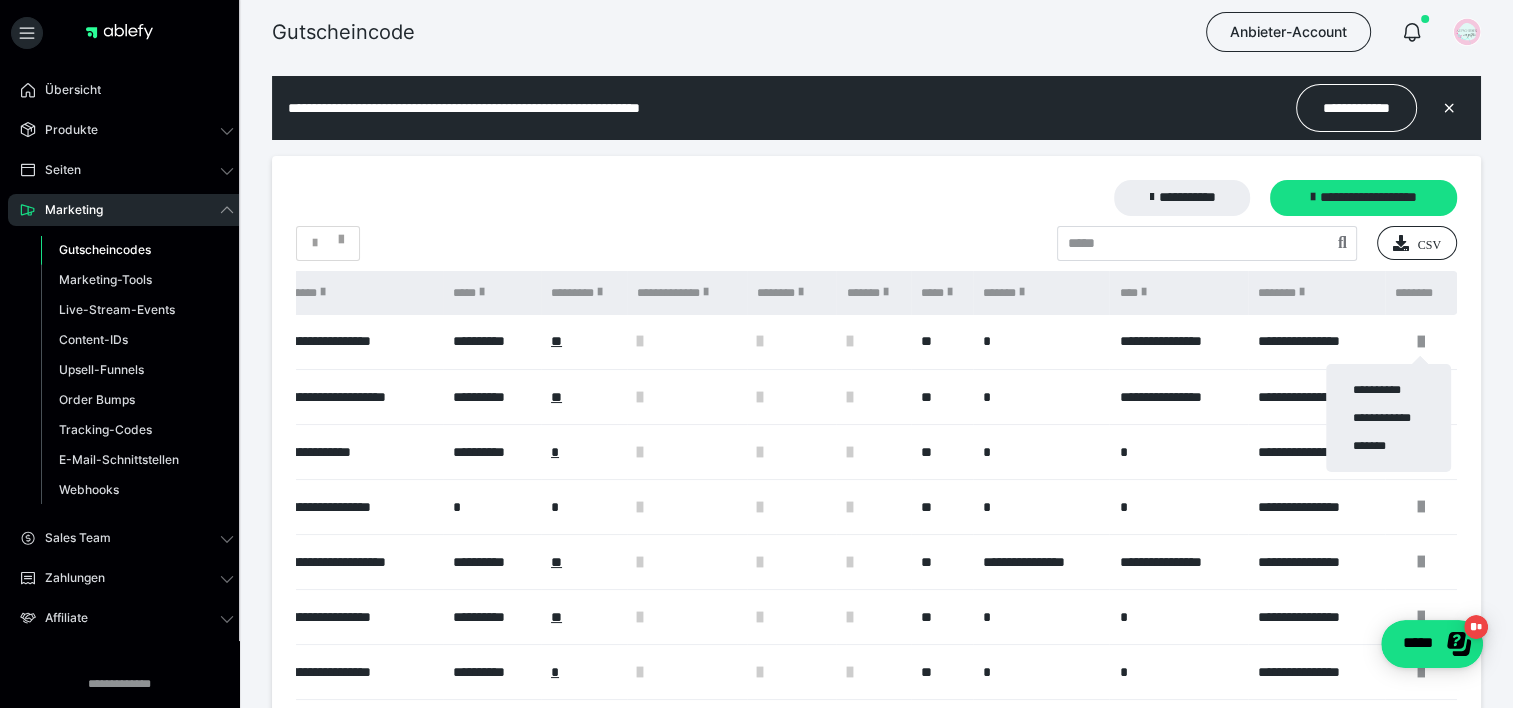click at bounding box center [756, 354] 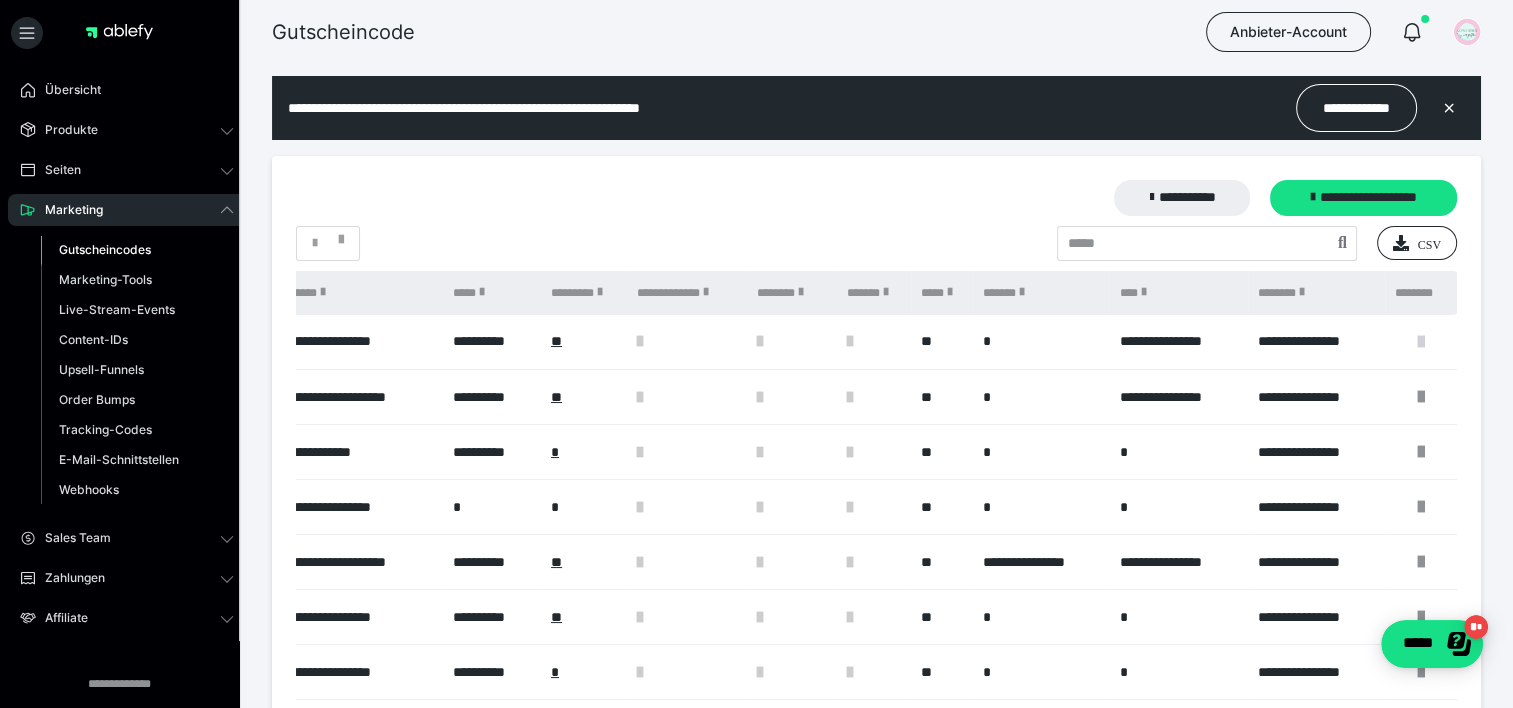 click at bounding box center (1421, 342) 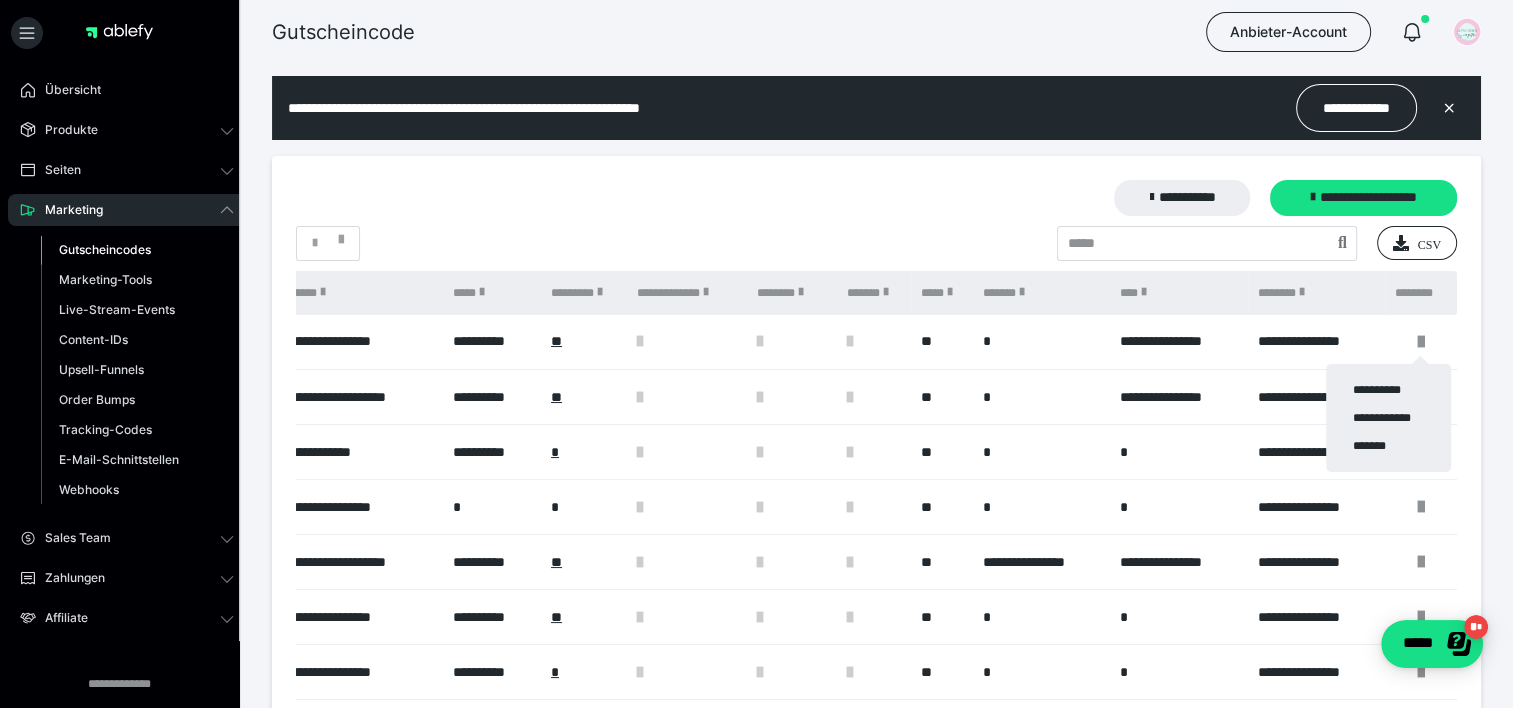click at bounding box center (756, 354) 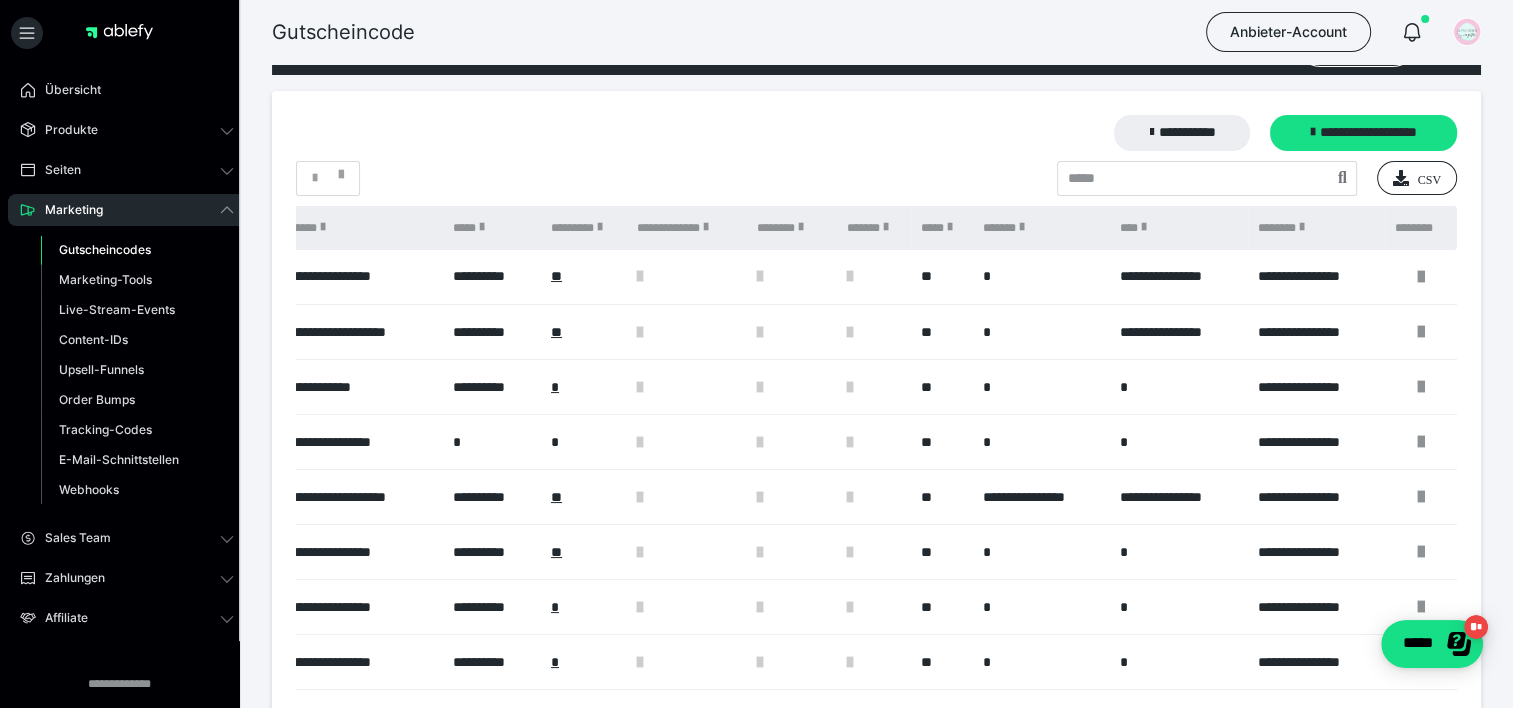 scroll, scrollTop: 200, scrollLeft: 0, axis: vertical 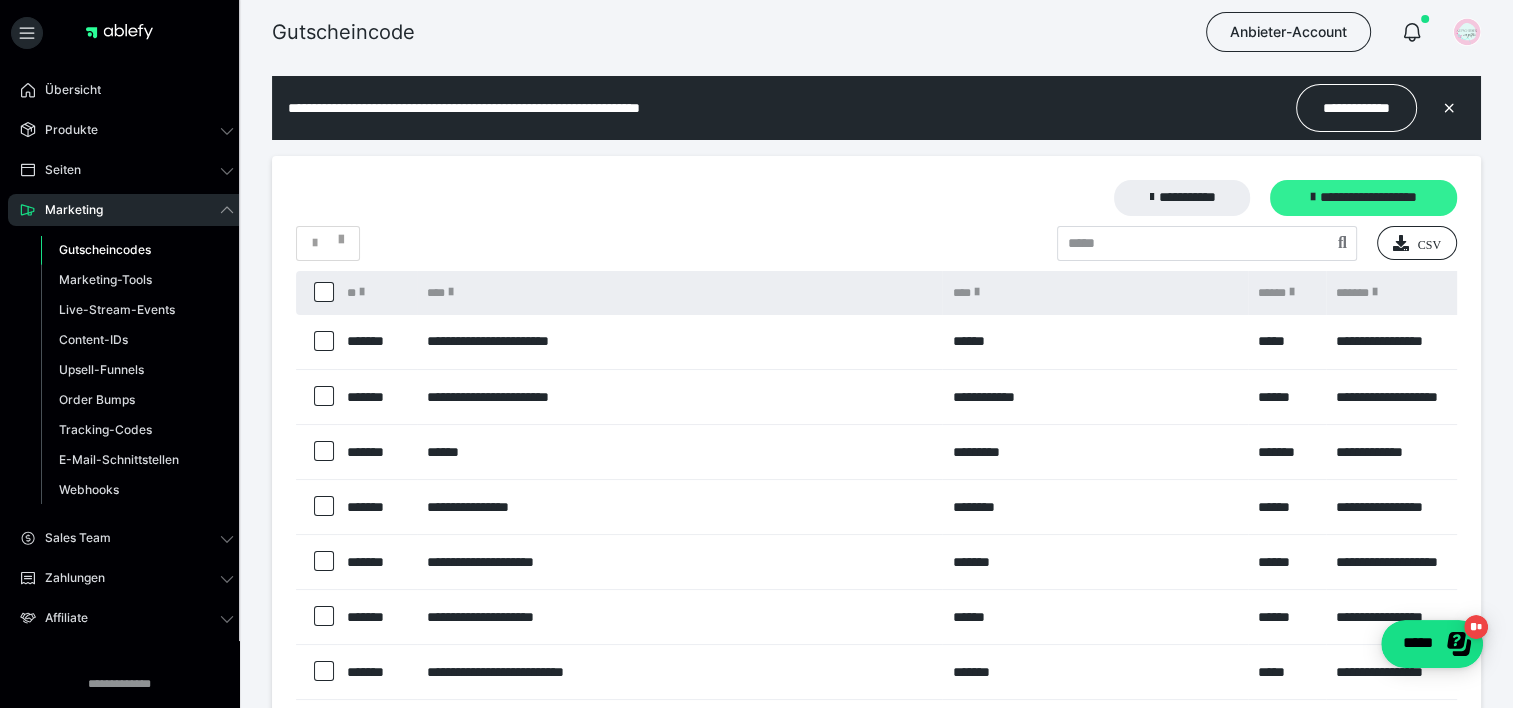 click on "**********" at bounding box center (1363, 198) 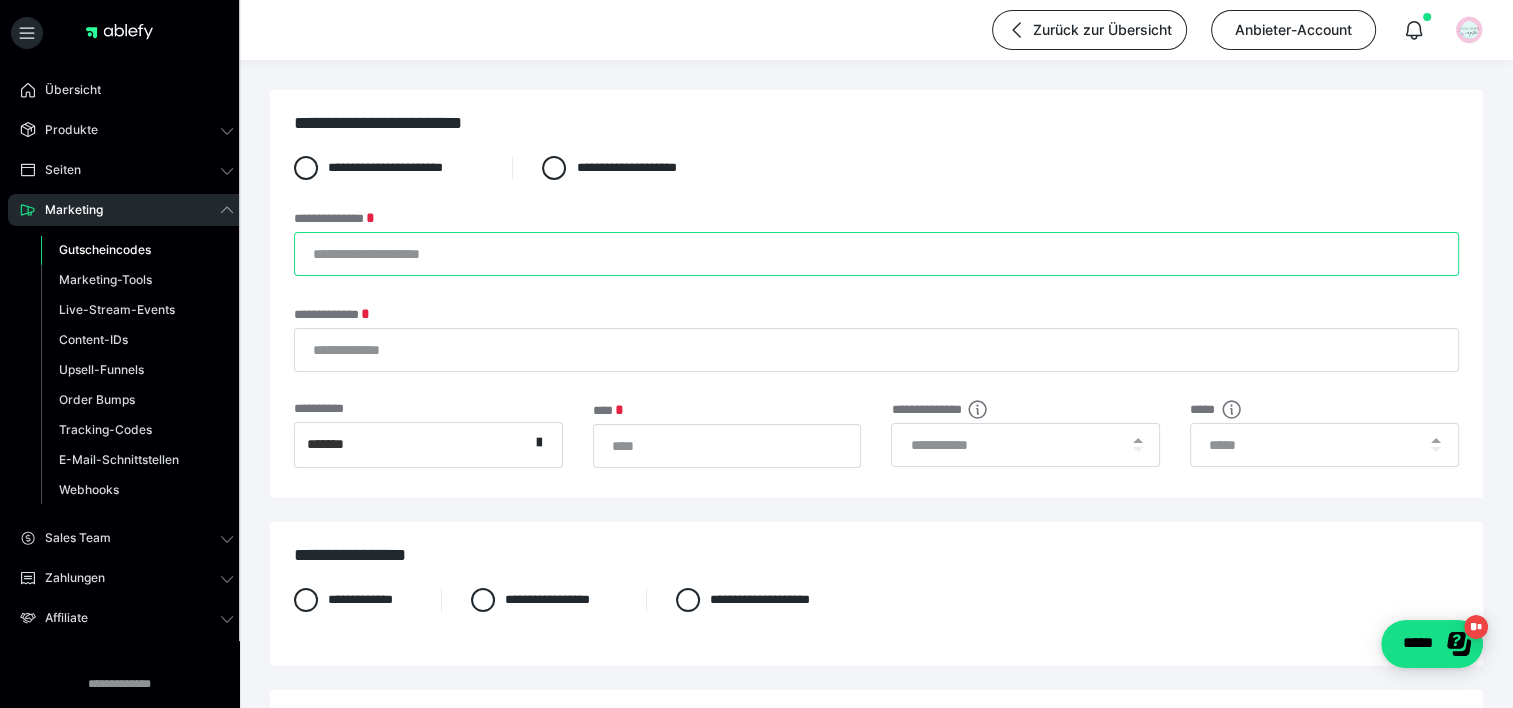 click on "**********" at bounding box center [876, 254] 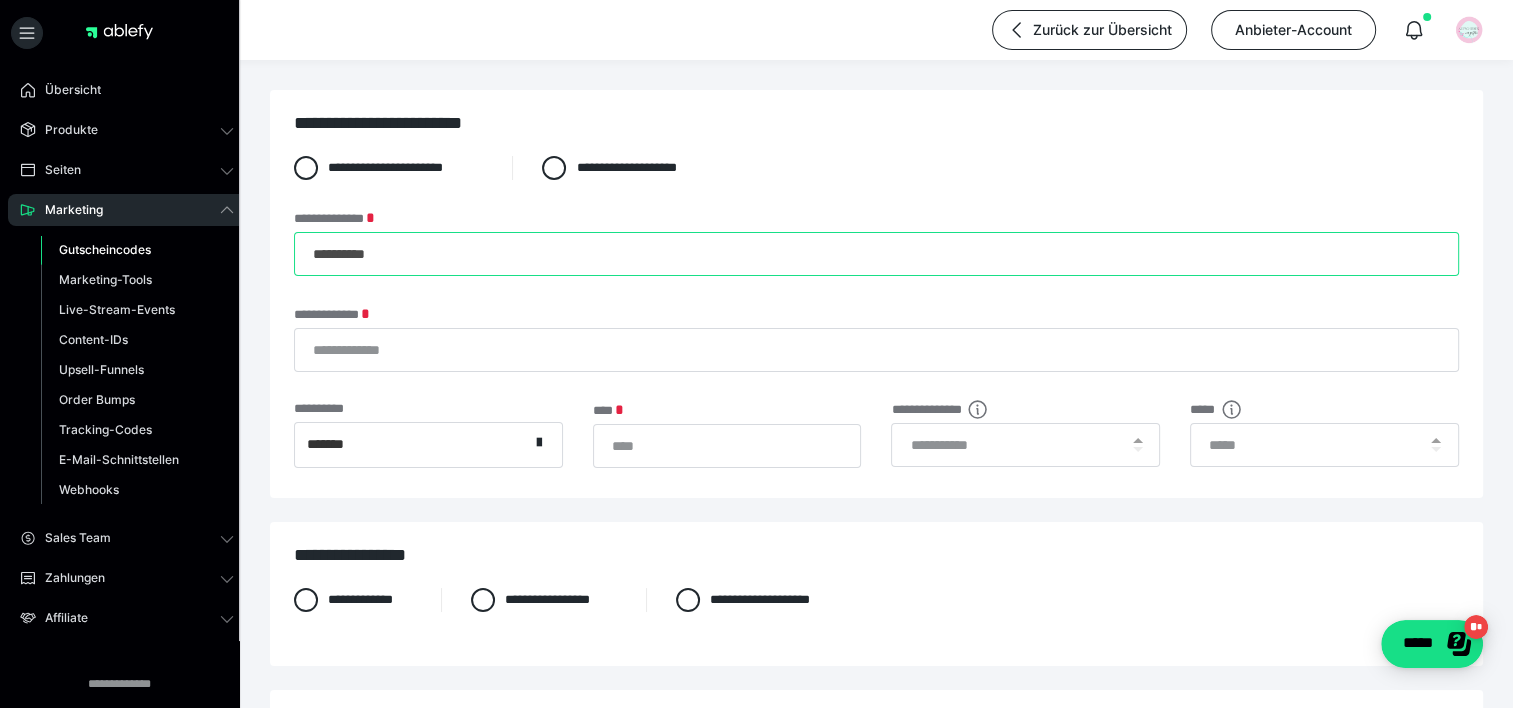 type on "**********" 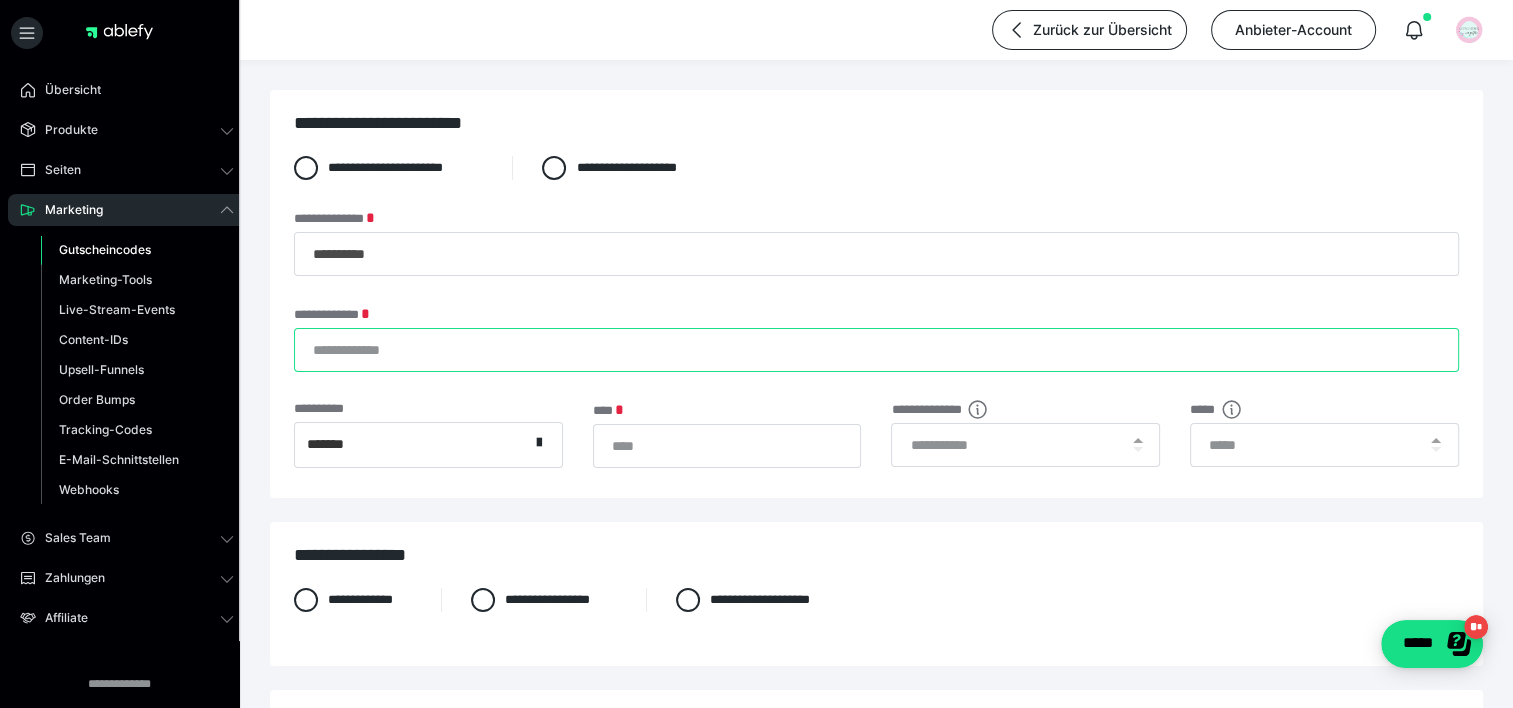 click on "**********" at bounding box center (876, 350) 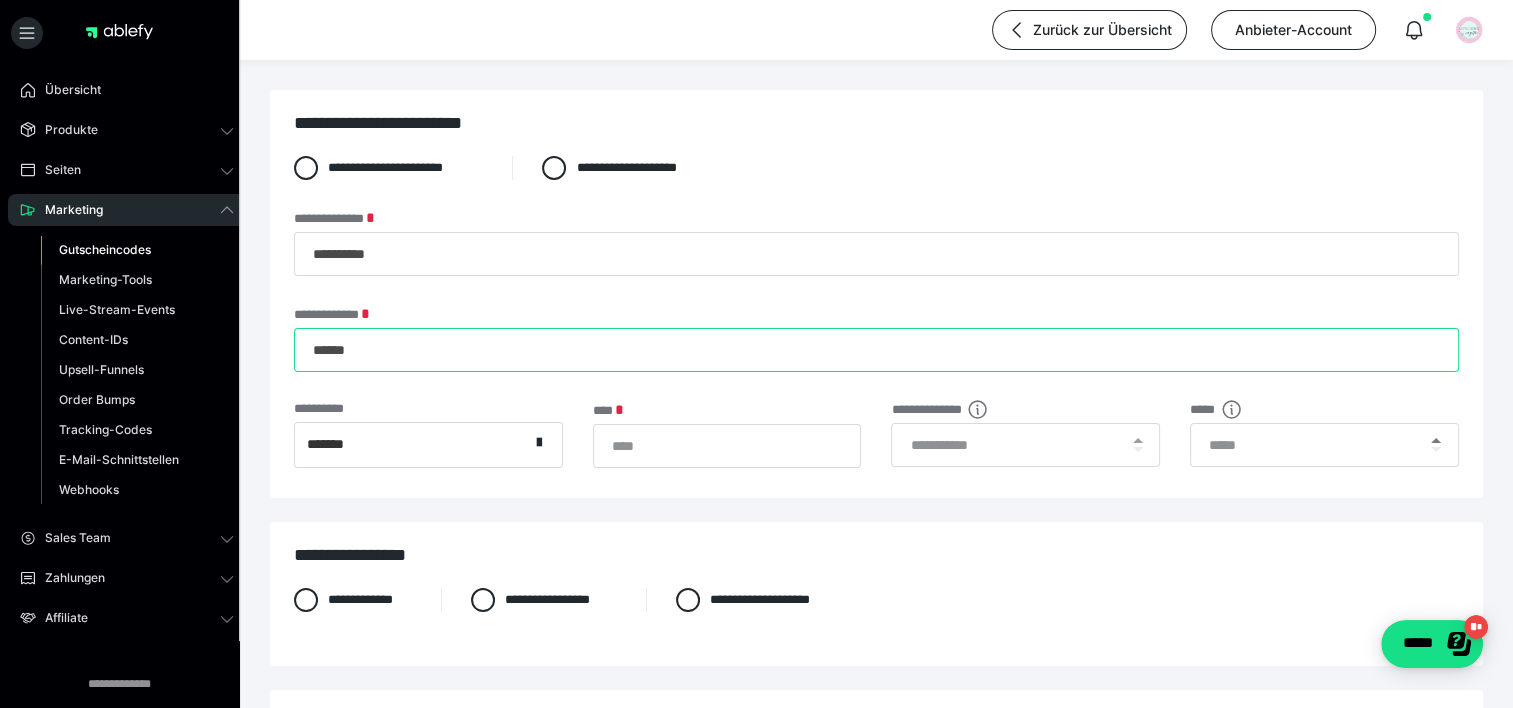 type on "******" 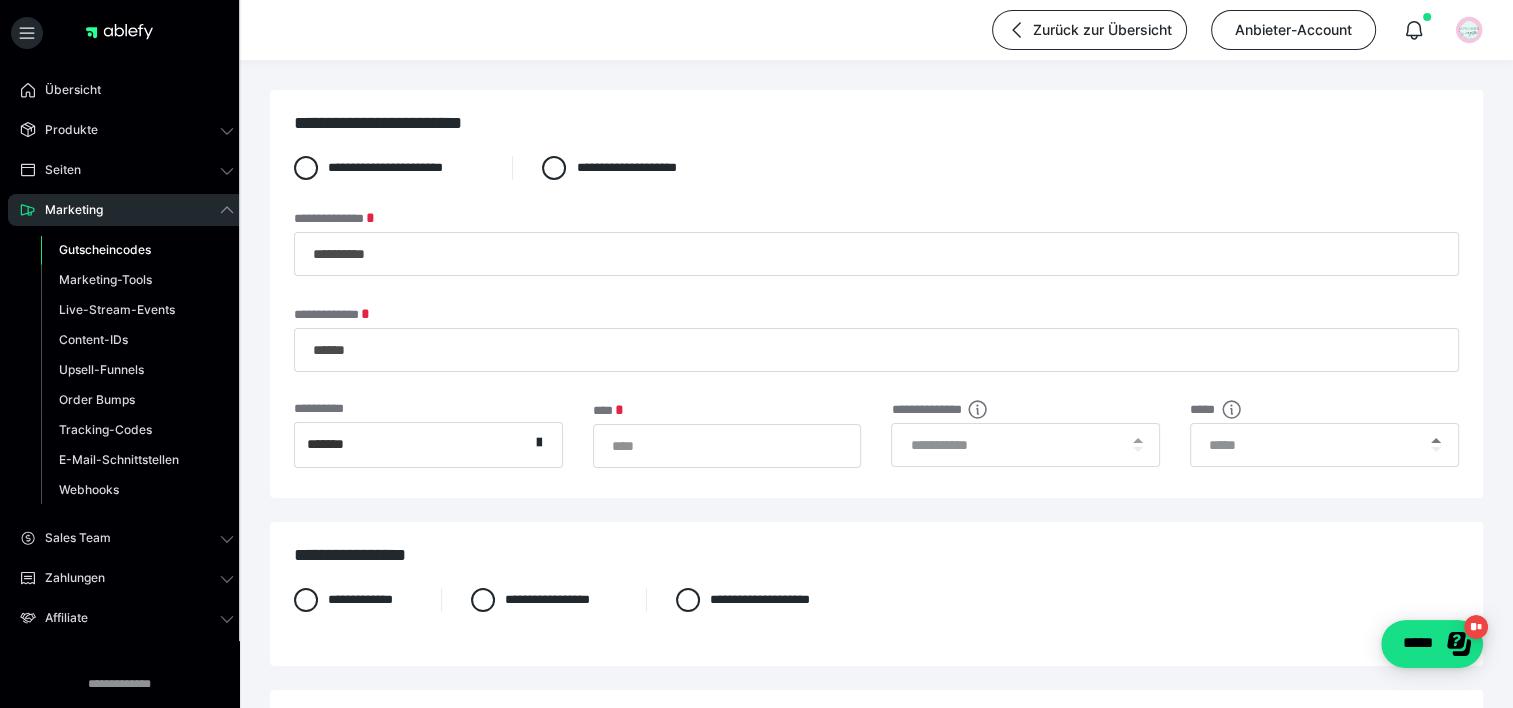 click at bounding box center [1436, 440] 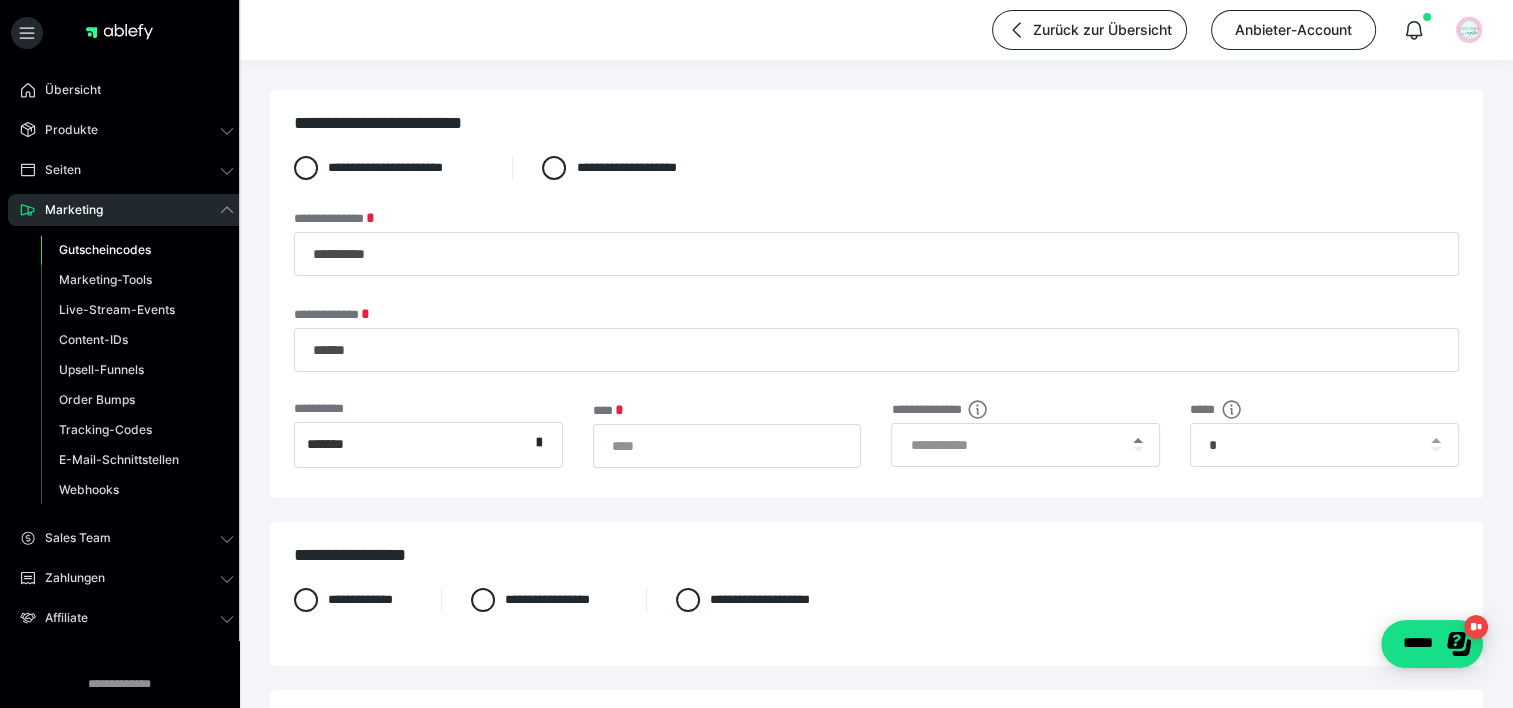 click at bounding box center [1138, 440] 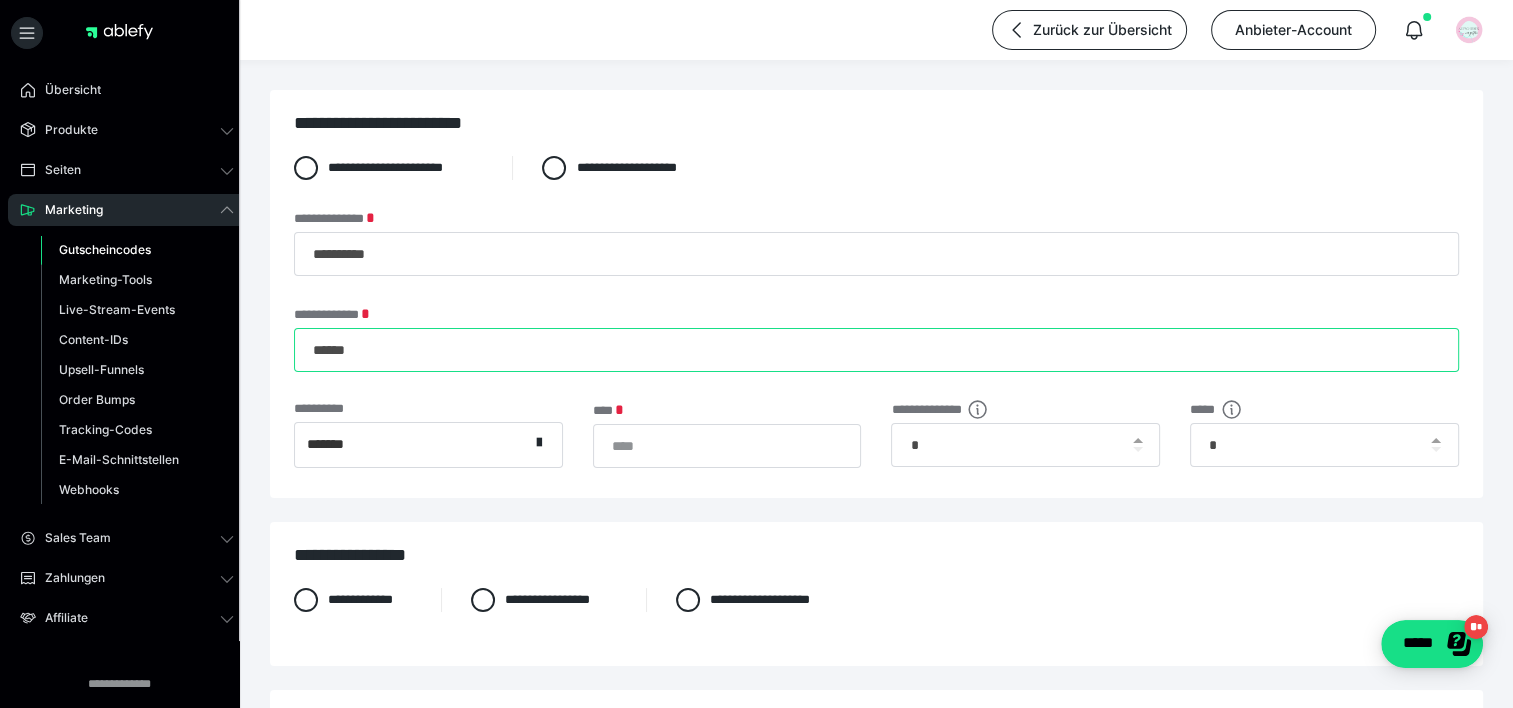 drag, startPoint x: 369, startPoint y: 340, endPoint x: 242, endPoint y: 303, distance: 132.28 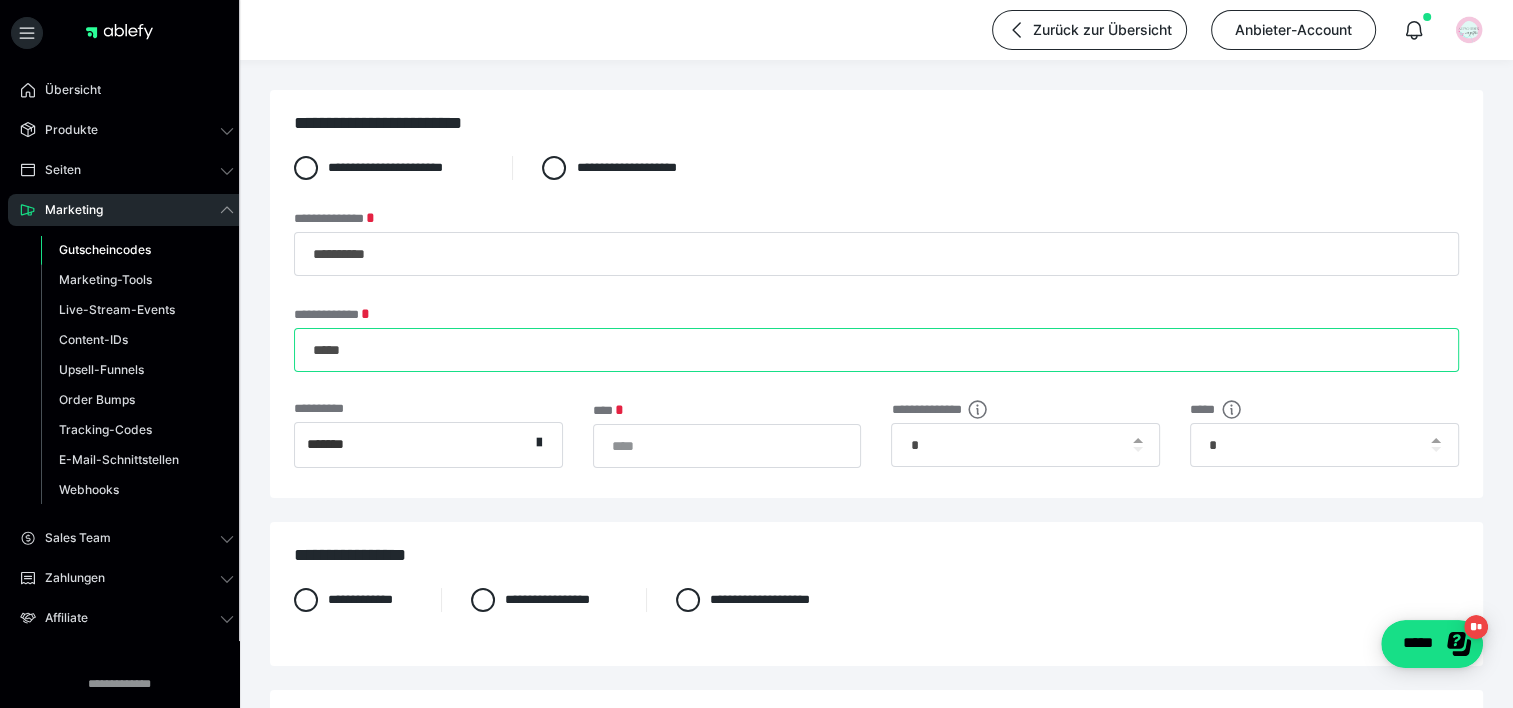 type on "*****" 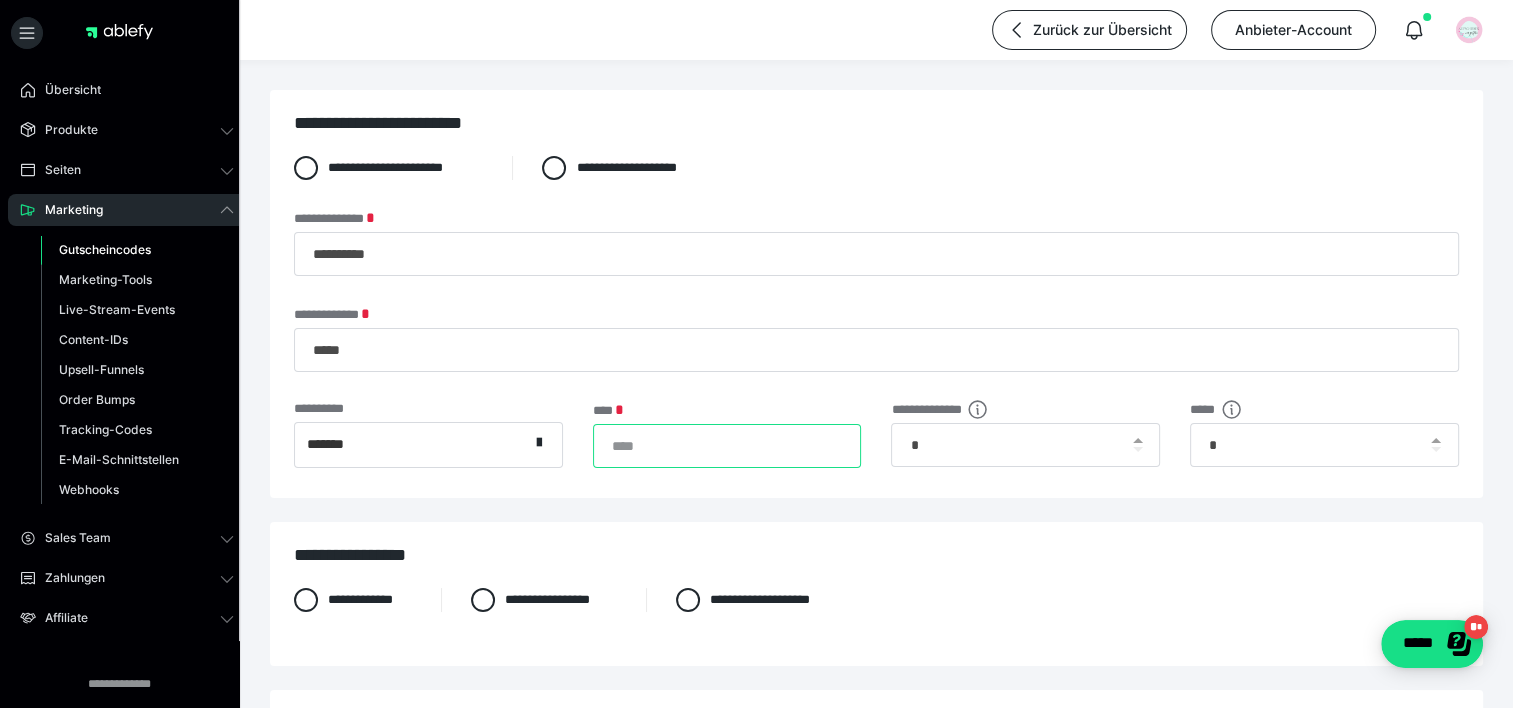 drag, startPoint x: 665, startPoint y: 452, endPoint x: 562, endPoint y: 441, distance: 103.58572 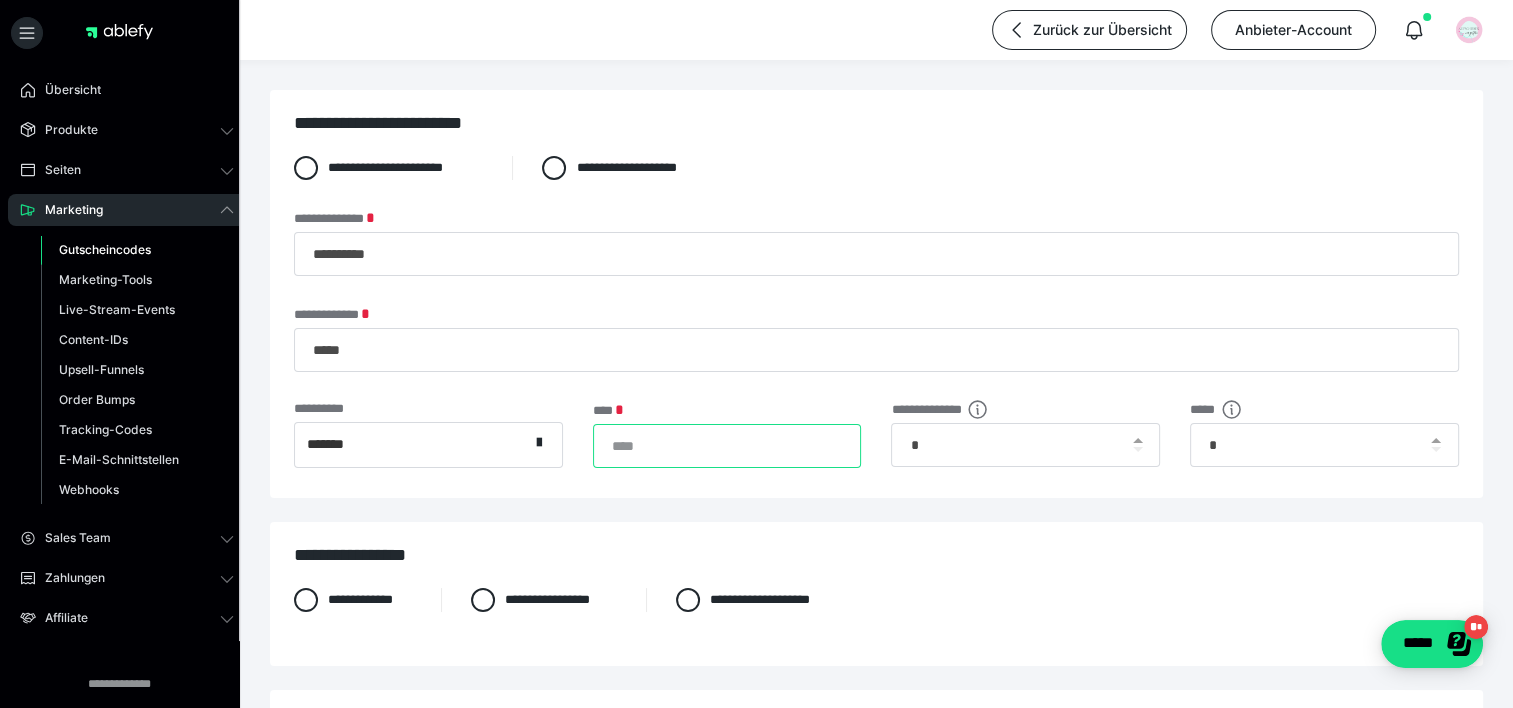 type on "*****" 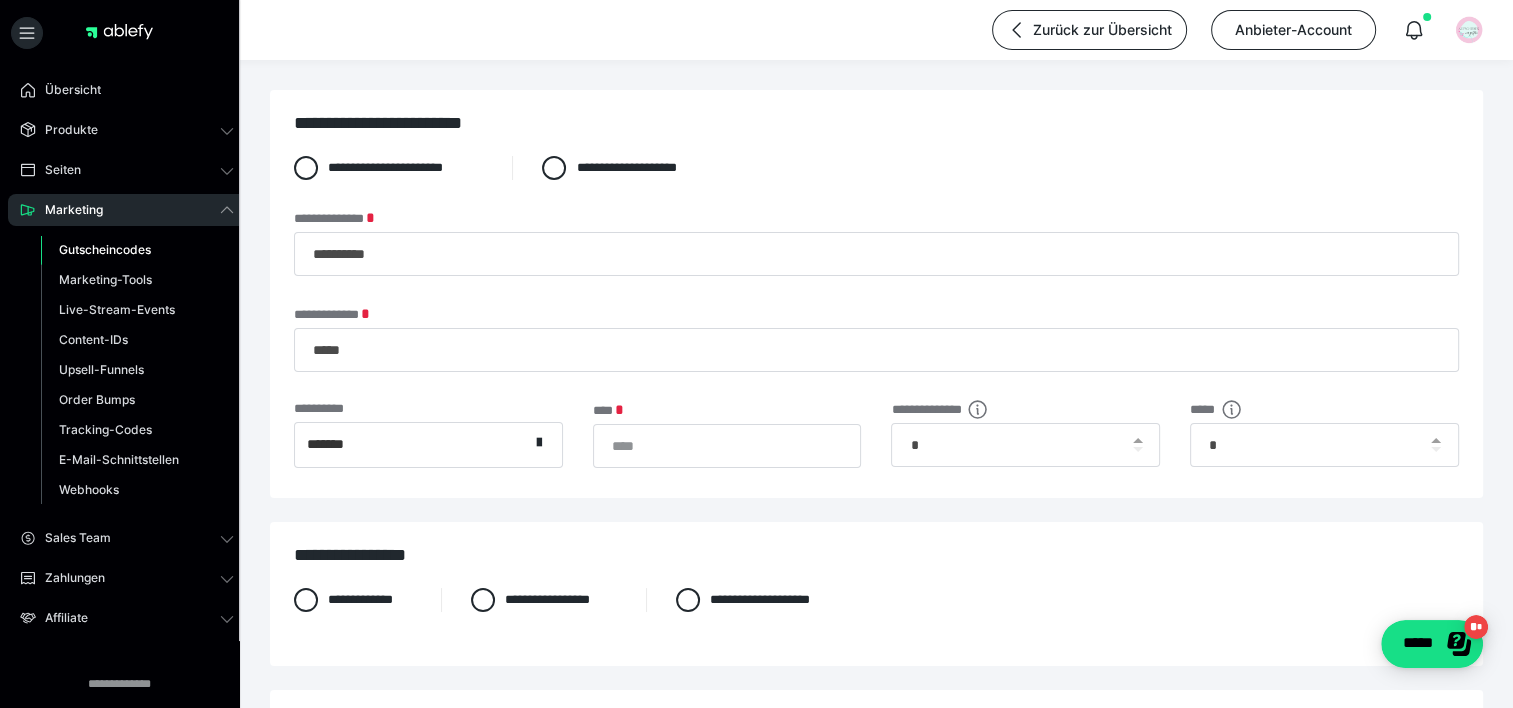 click on "**********" at bounding box center [876, 294] 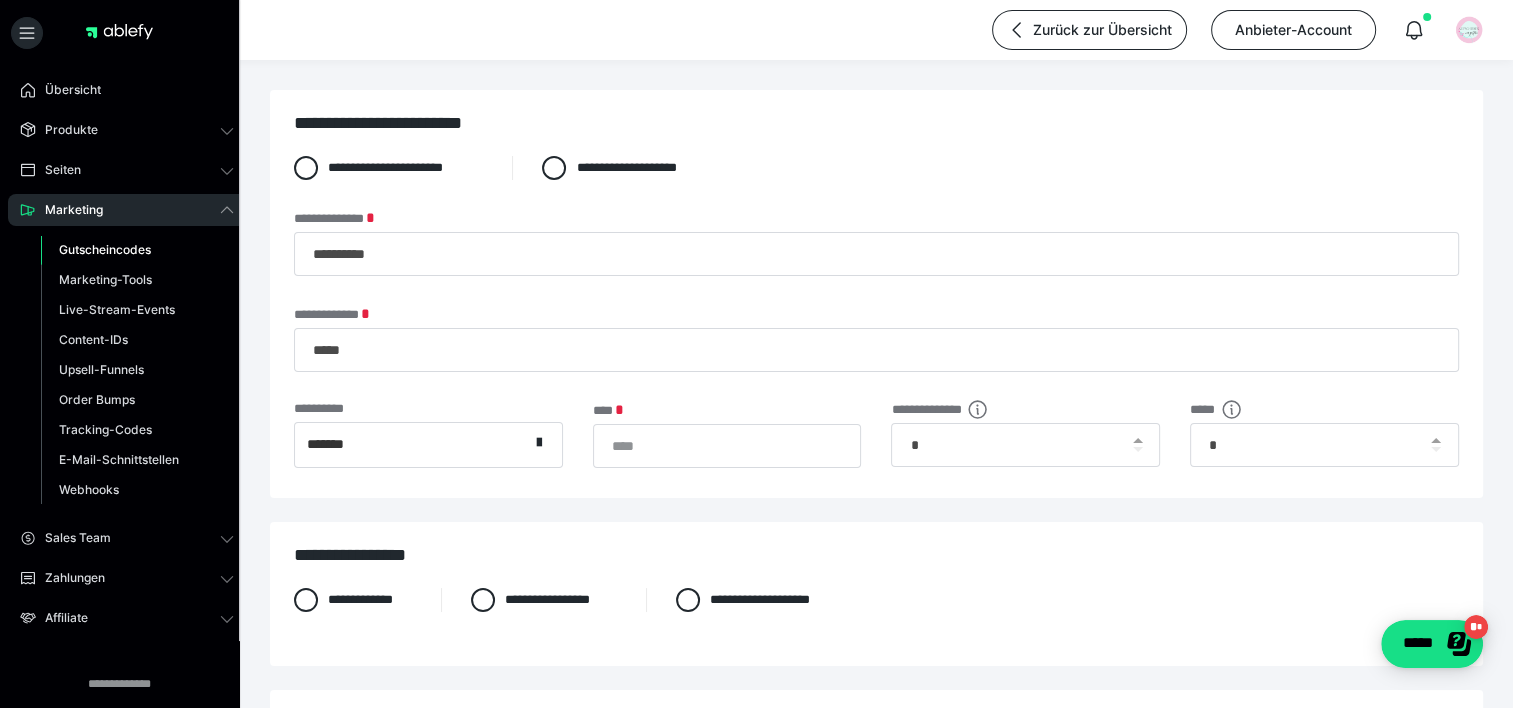 scroll, scrollTop: 100, scrollLeft: 0, axis: vertical 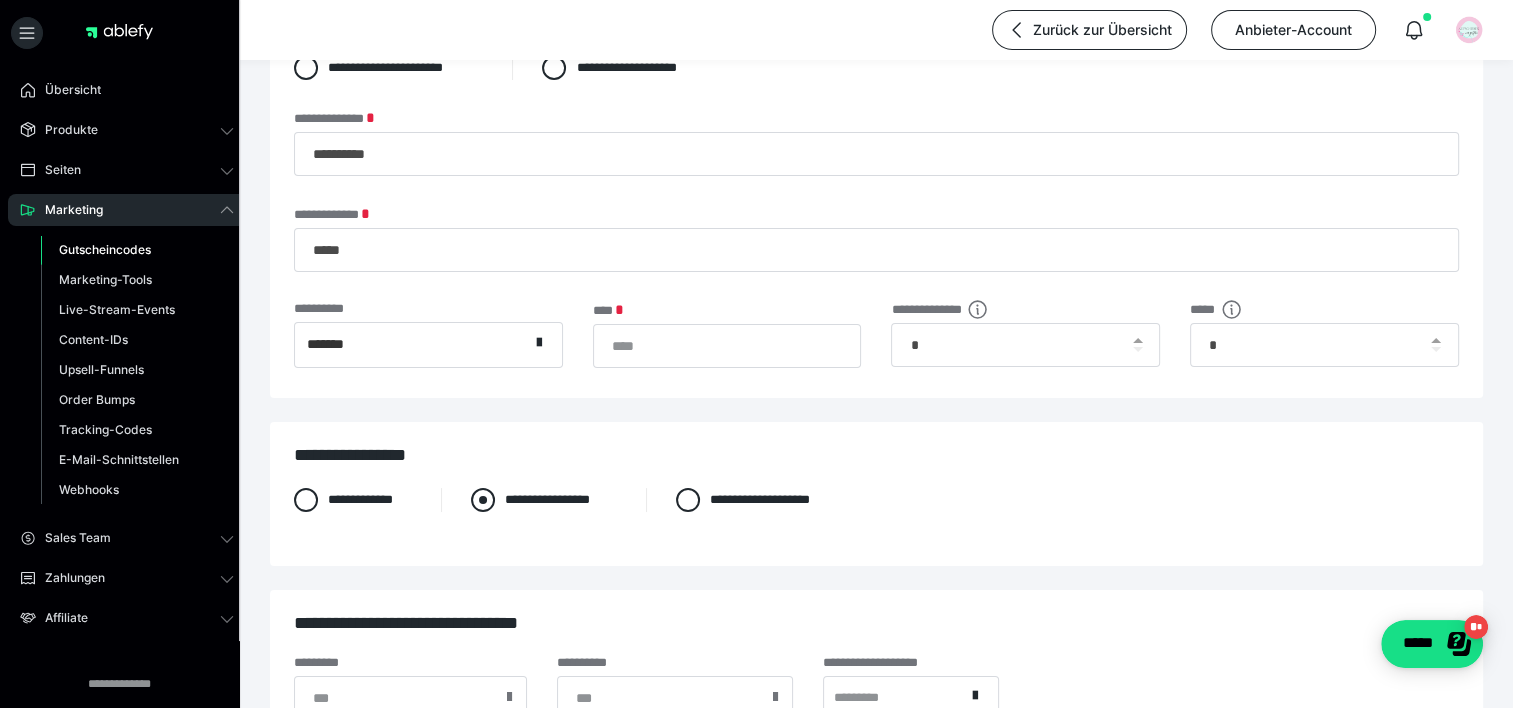 click at bounding box center [483, 500] 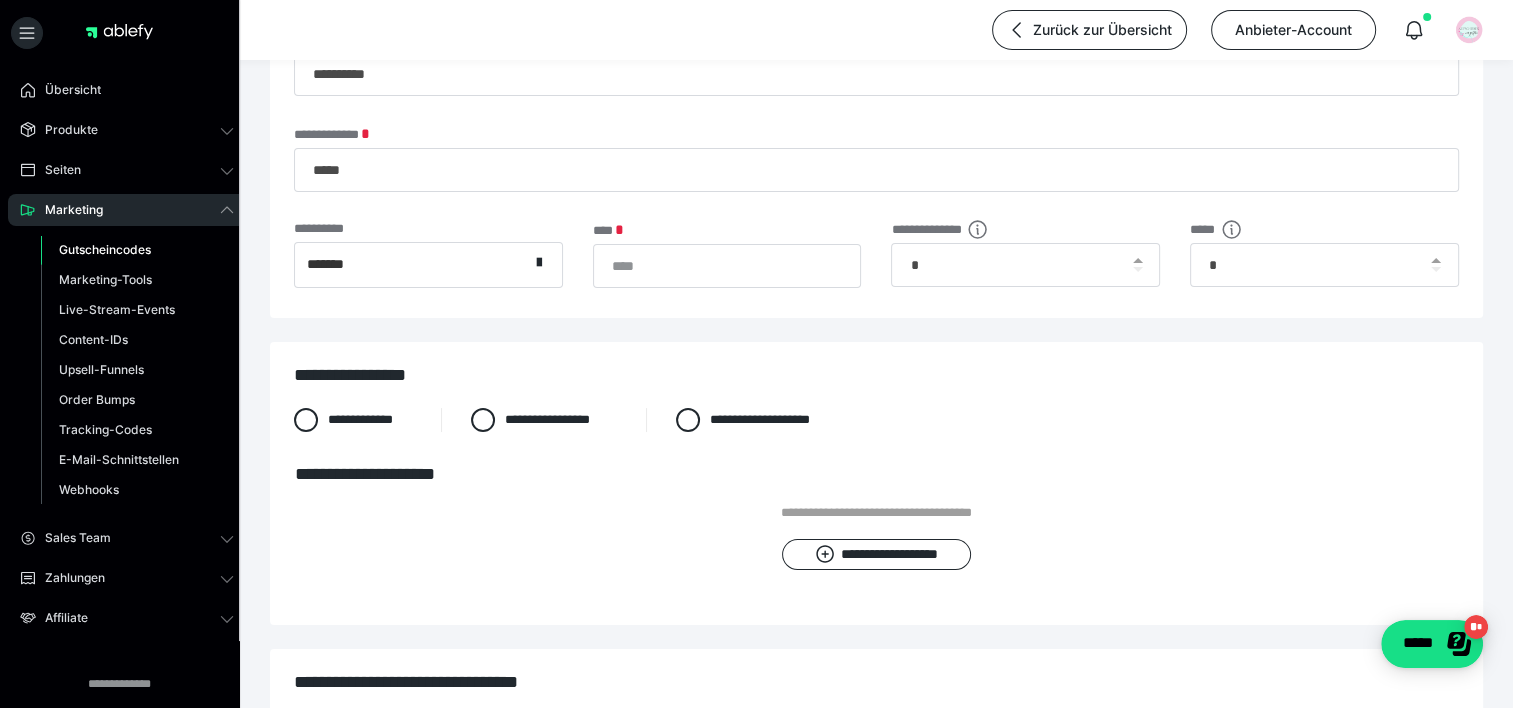 scroll, scrollTop: 300, scrollLeft: 0, axis: vertical 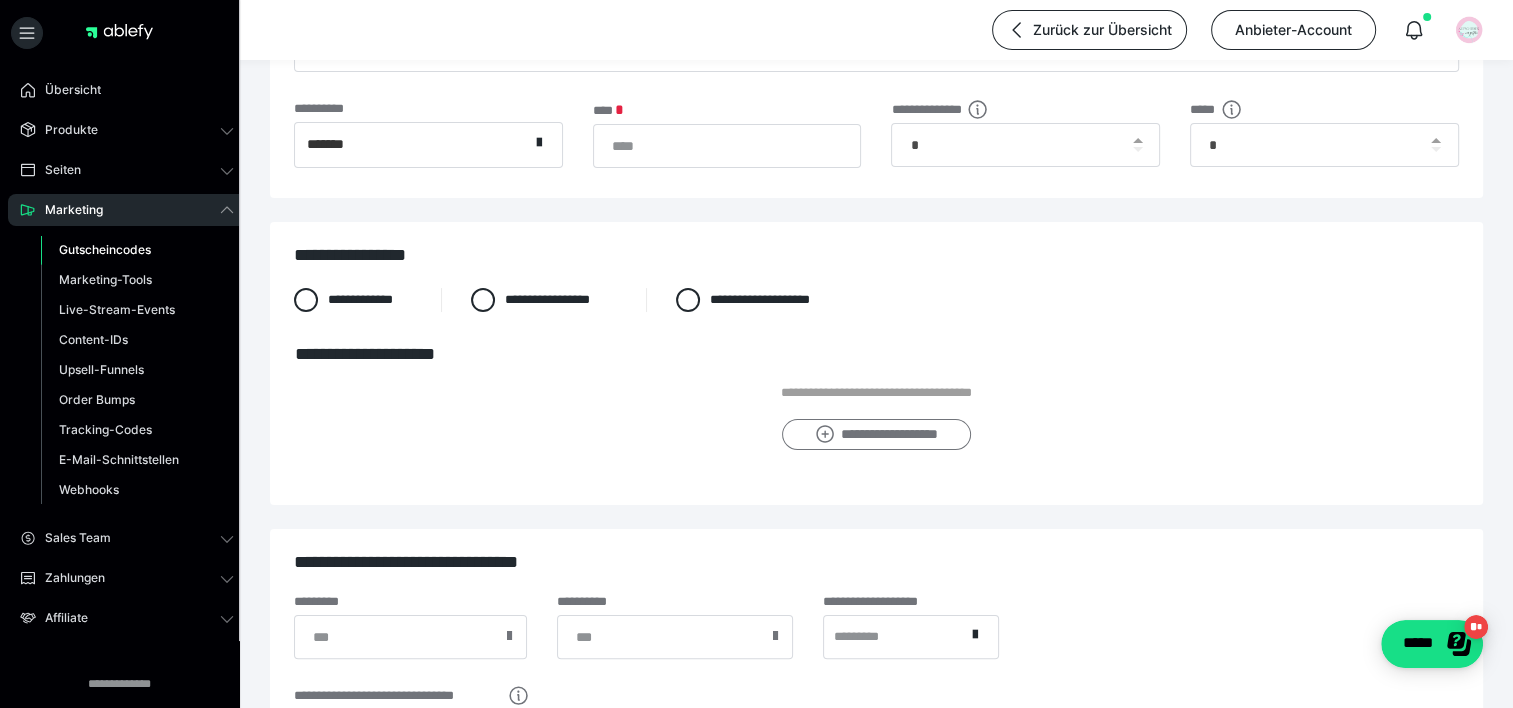 click on "**********" at bounding box center (876, 435) 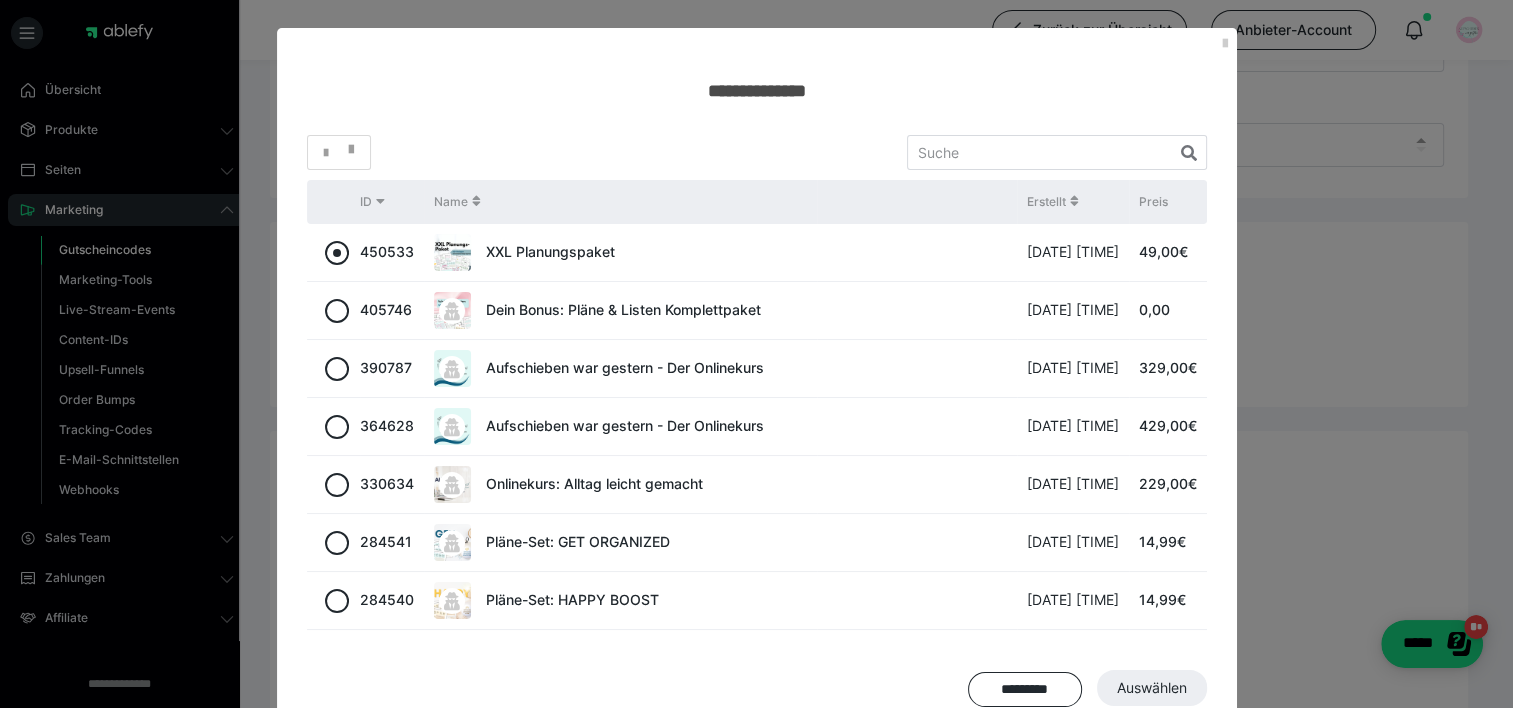 click at bounding box center [337, 253] 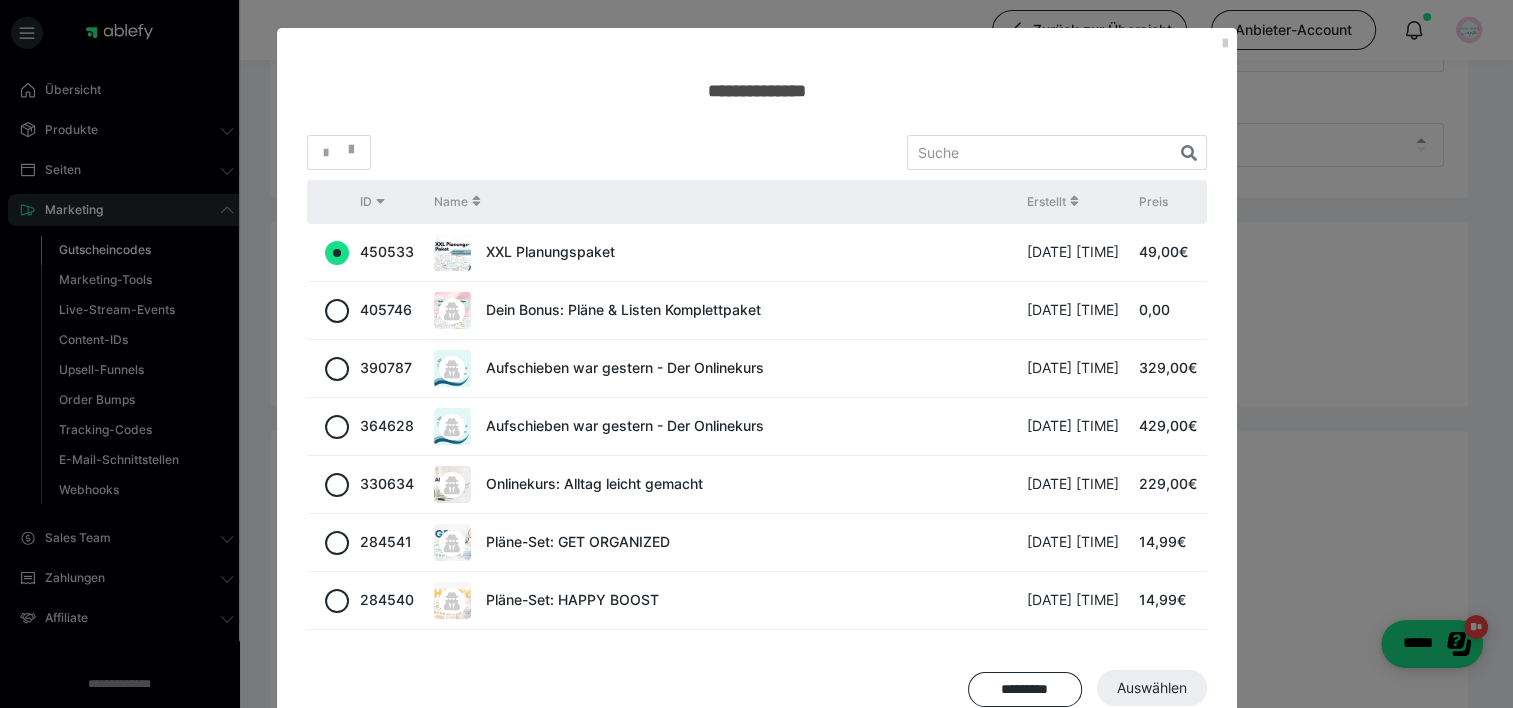 radio on "true" 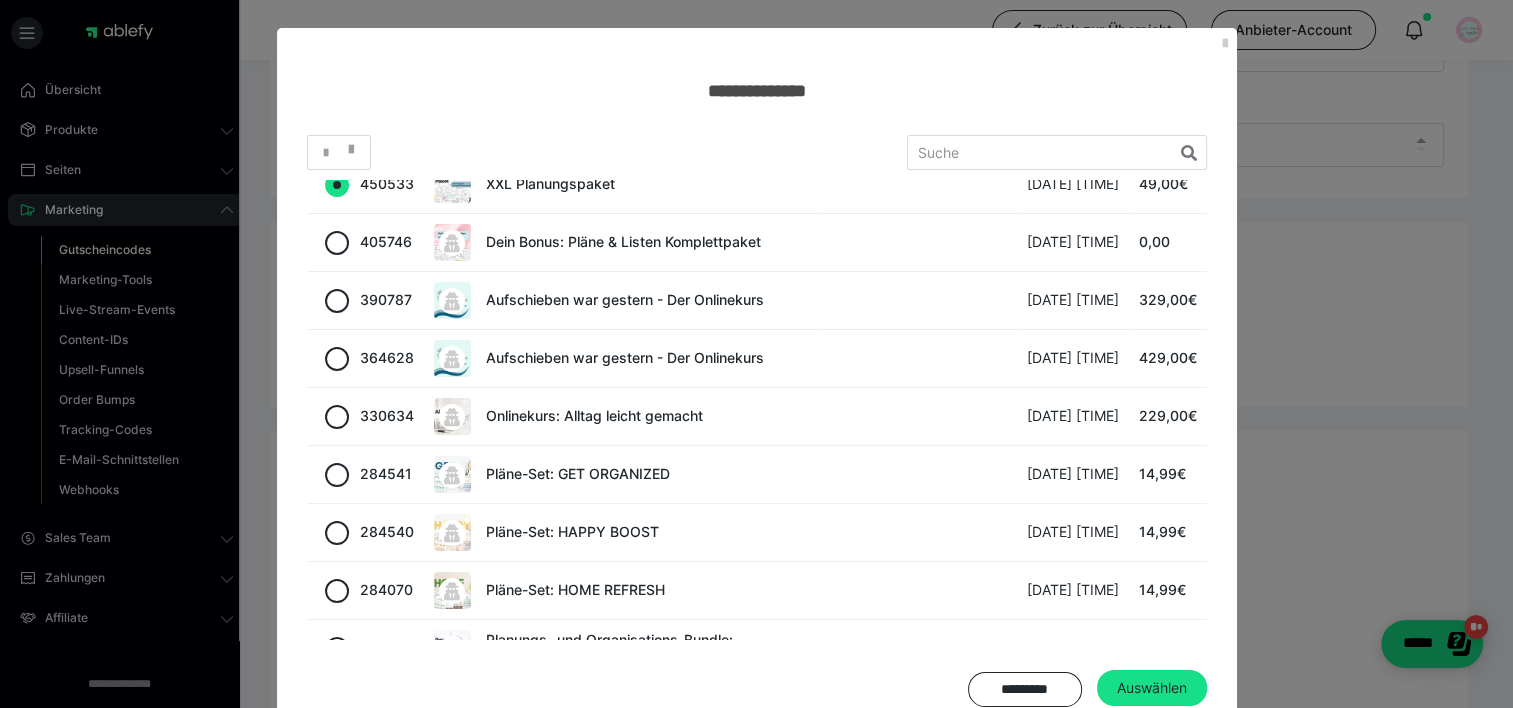 scroll, scrollTop: 104, scrollLeft: 0, axis: vertical 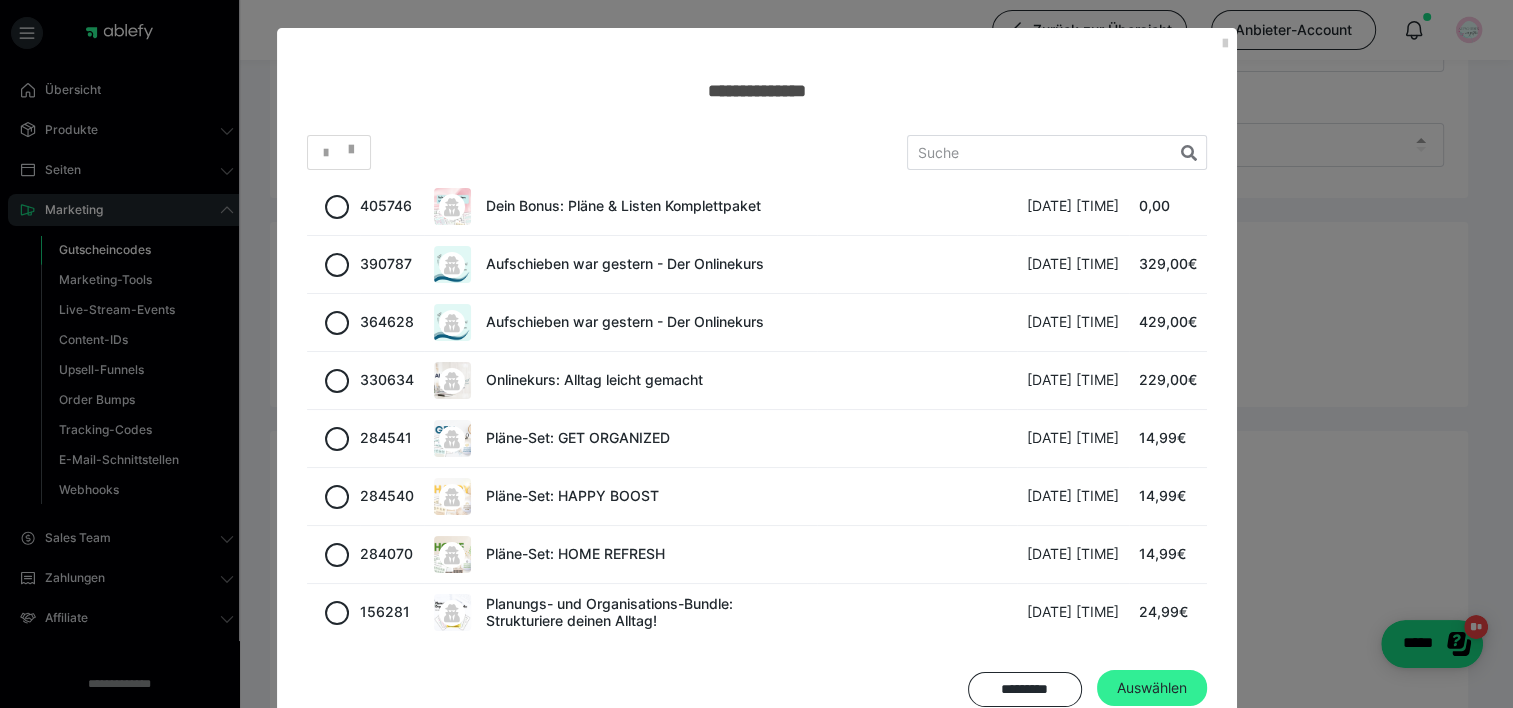 click on "Auswählen" at bounding box center [1152, 688] 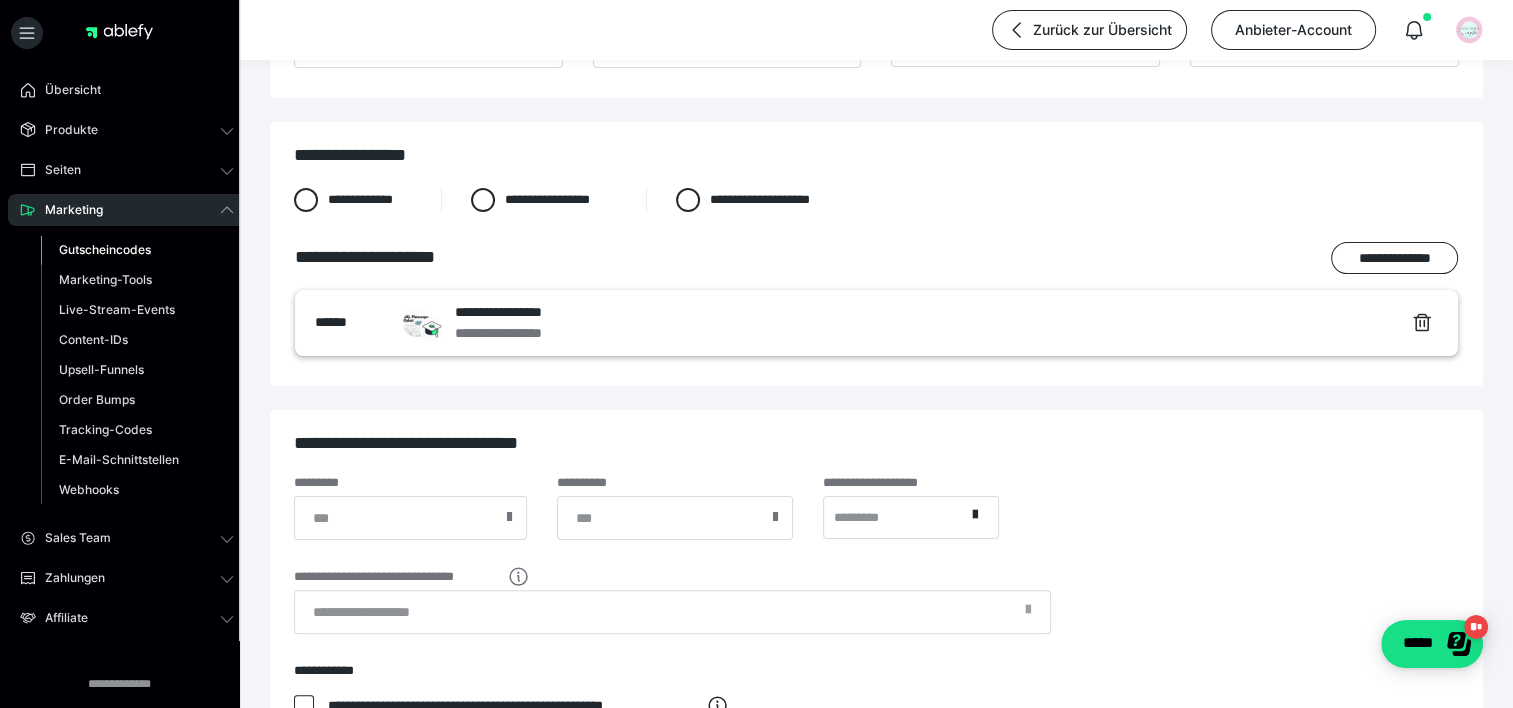 scroll, scrollTop: 656, scrollLeft: 0, axis: vertical 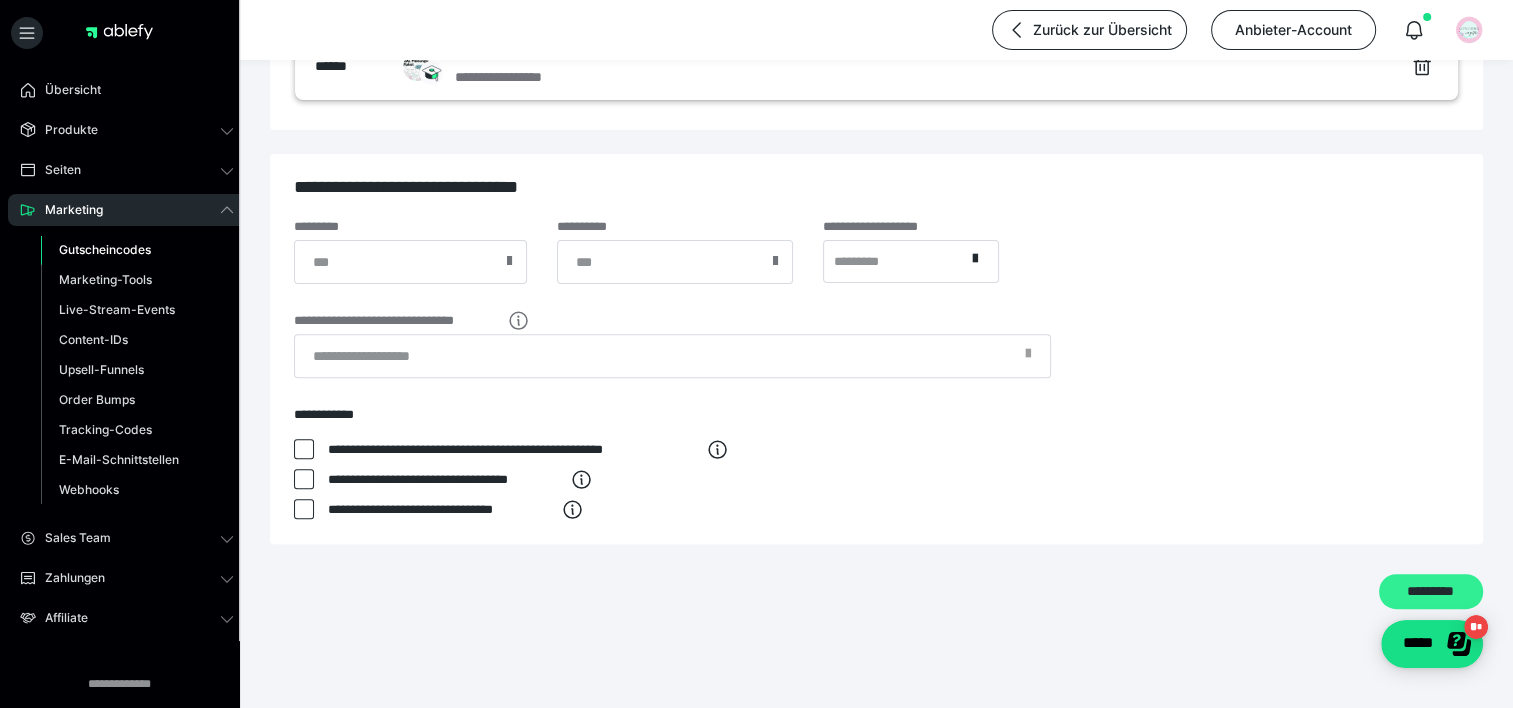 click on "*********" at bounding box center [1431, 592] 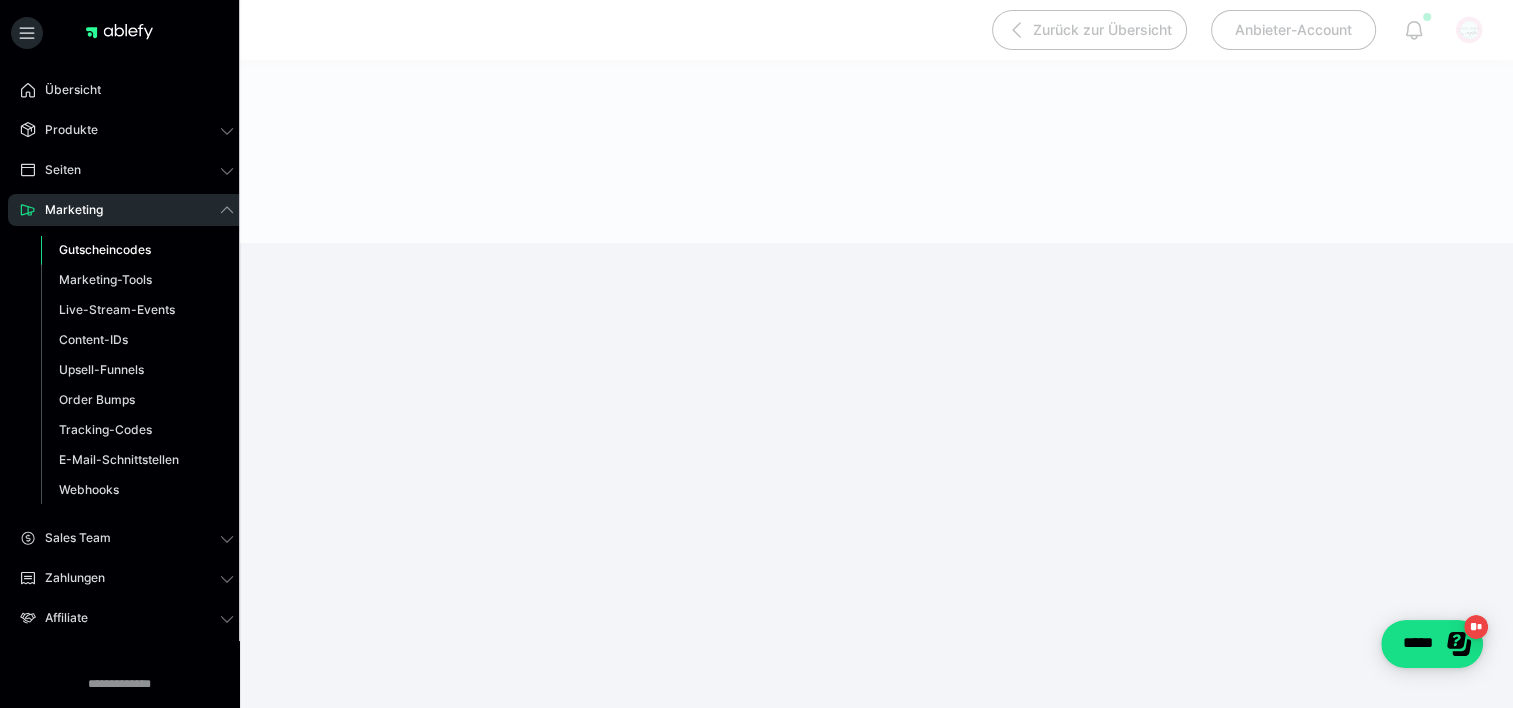scroll, scrollTop: 190, scrollLeft: 0, axis: vertical 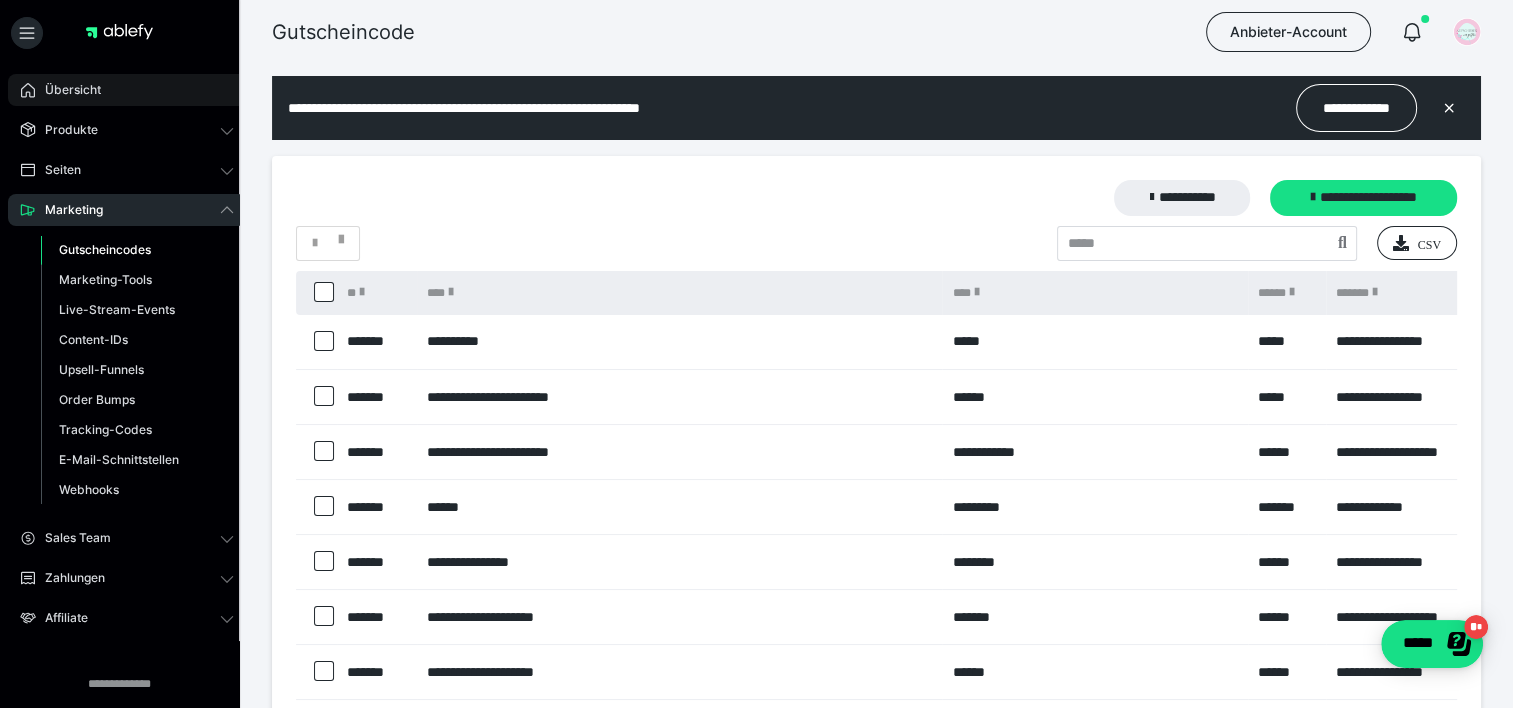 click on "Übersicht" at bounding box center [66, 90] 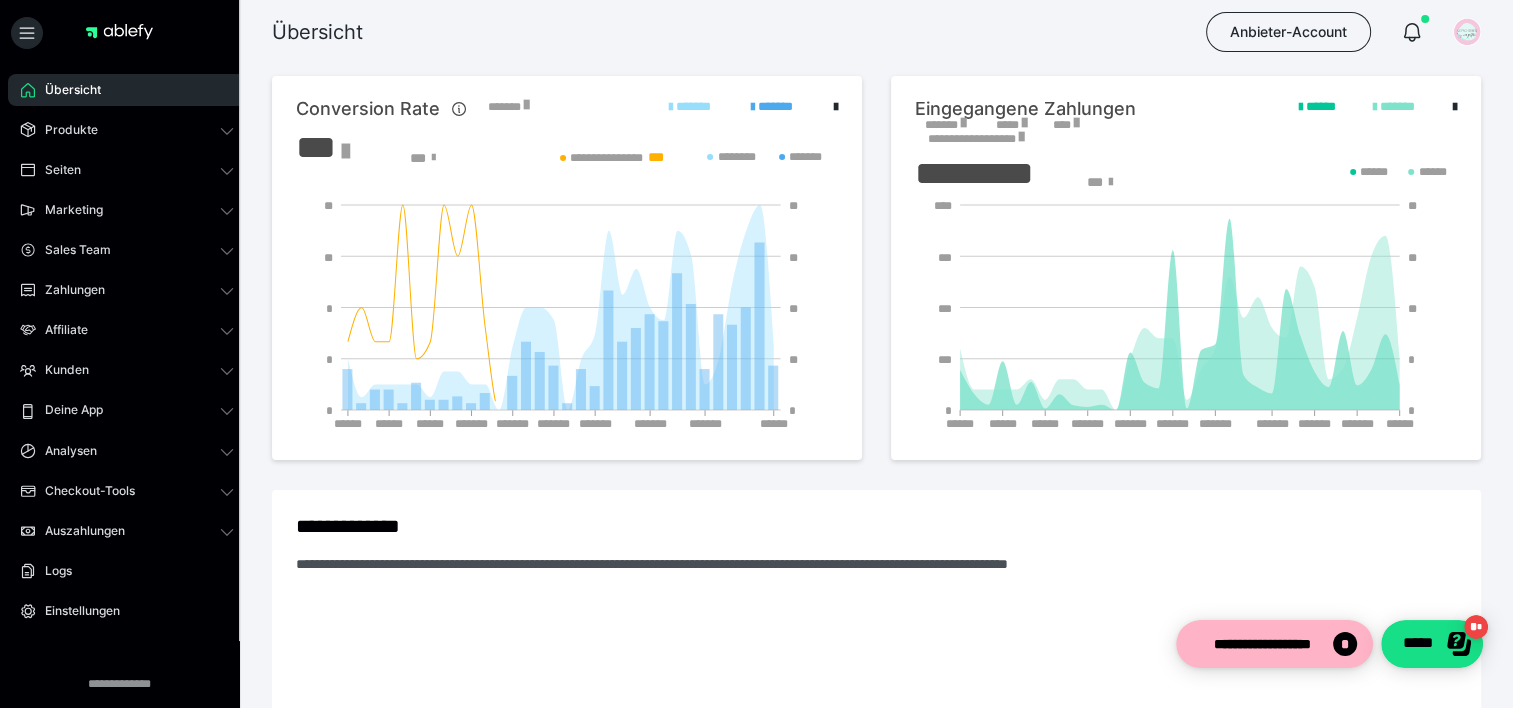 scroll, scrollTop: 0, scrollLeft: 0, axis: both 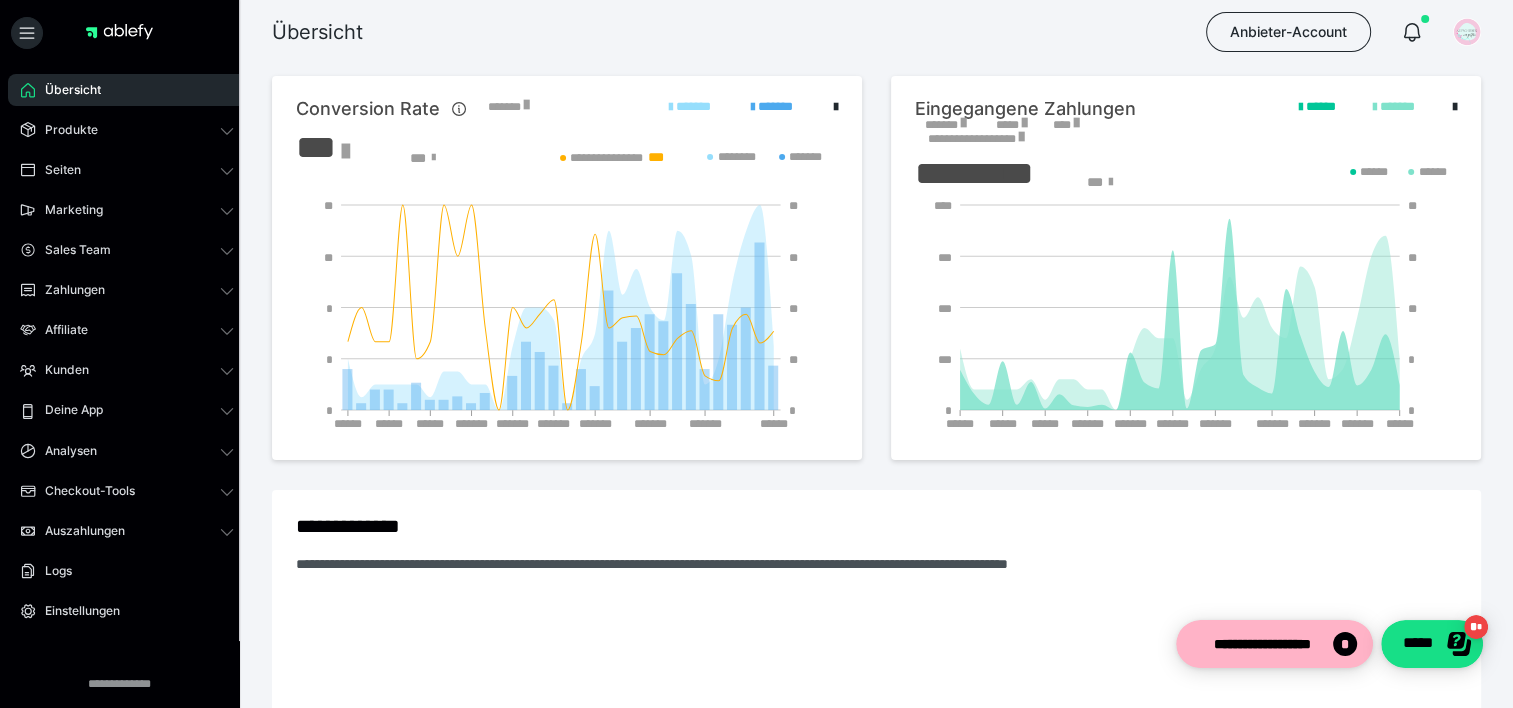 click on "*******" at bounding box center [945, 125] 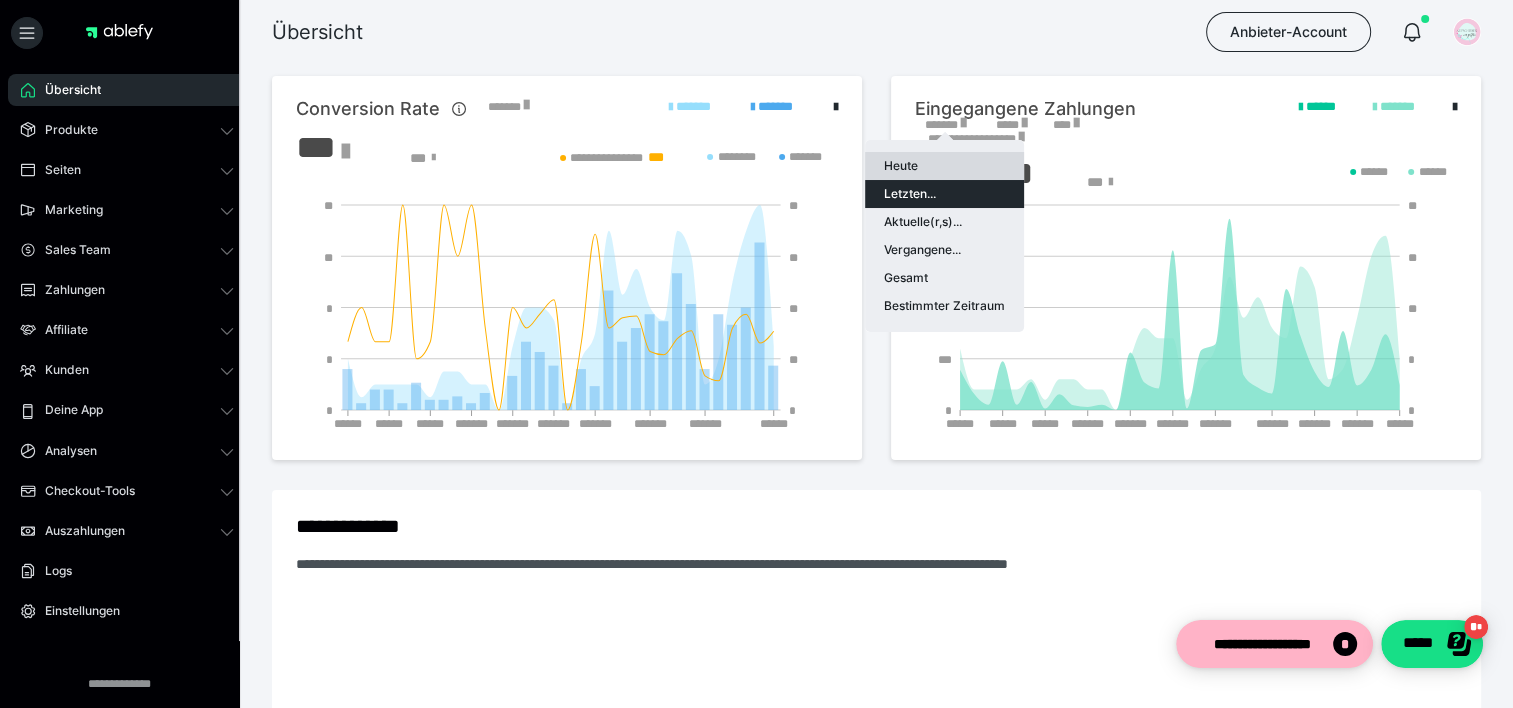 click on "Heute" at bounding box center (944, 166) 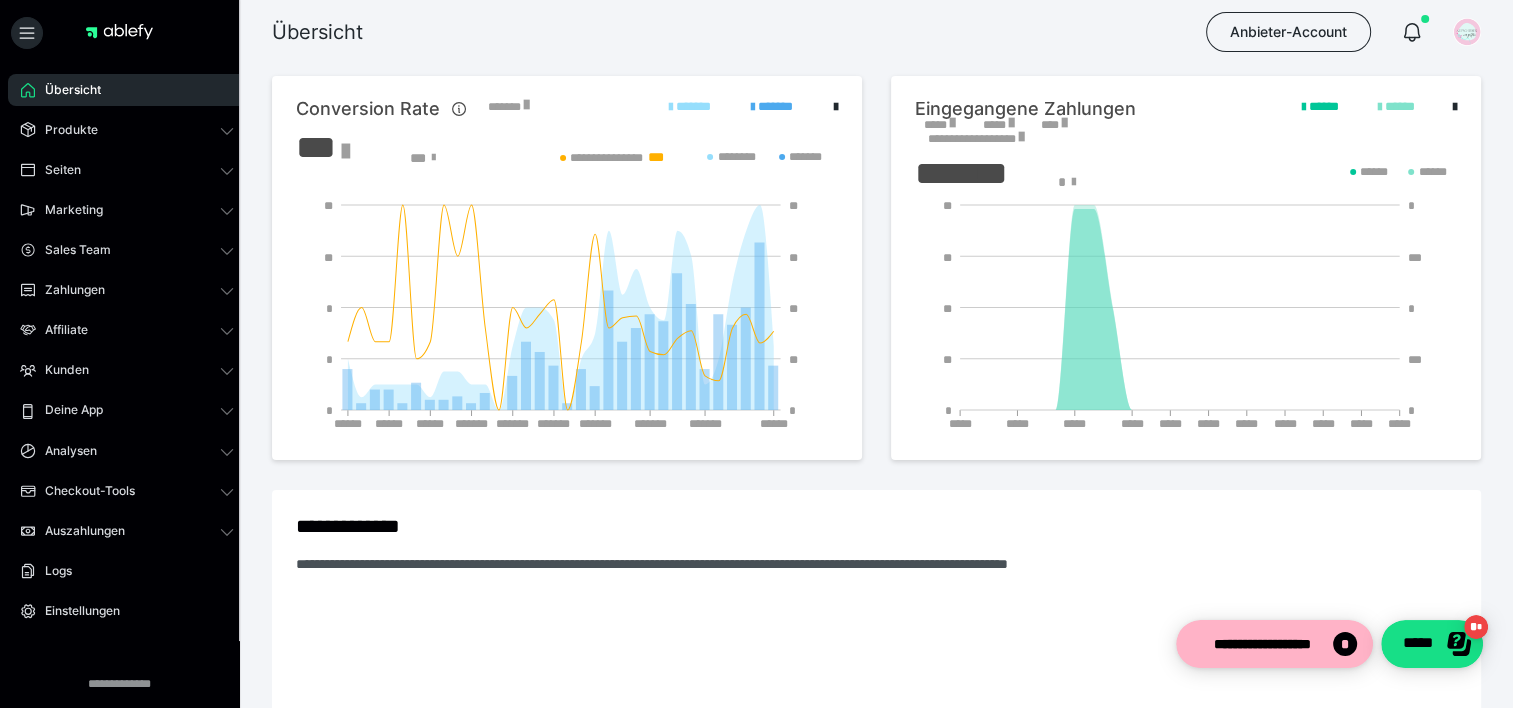 click on "*****" at bounding box center (939, 125) 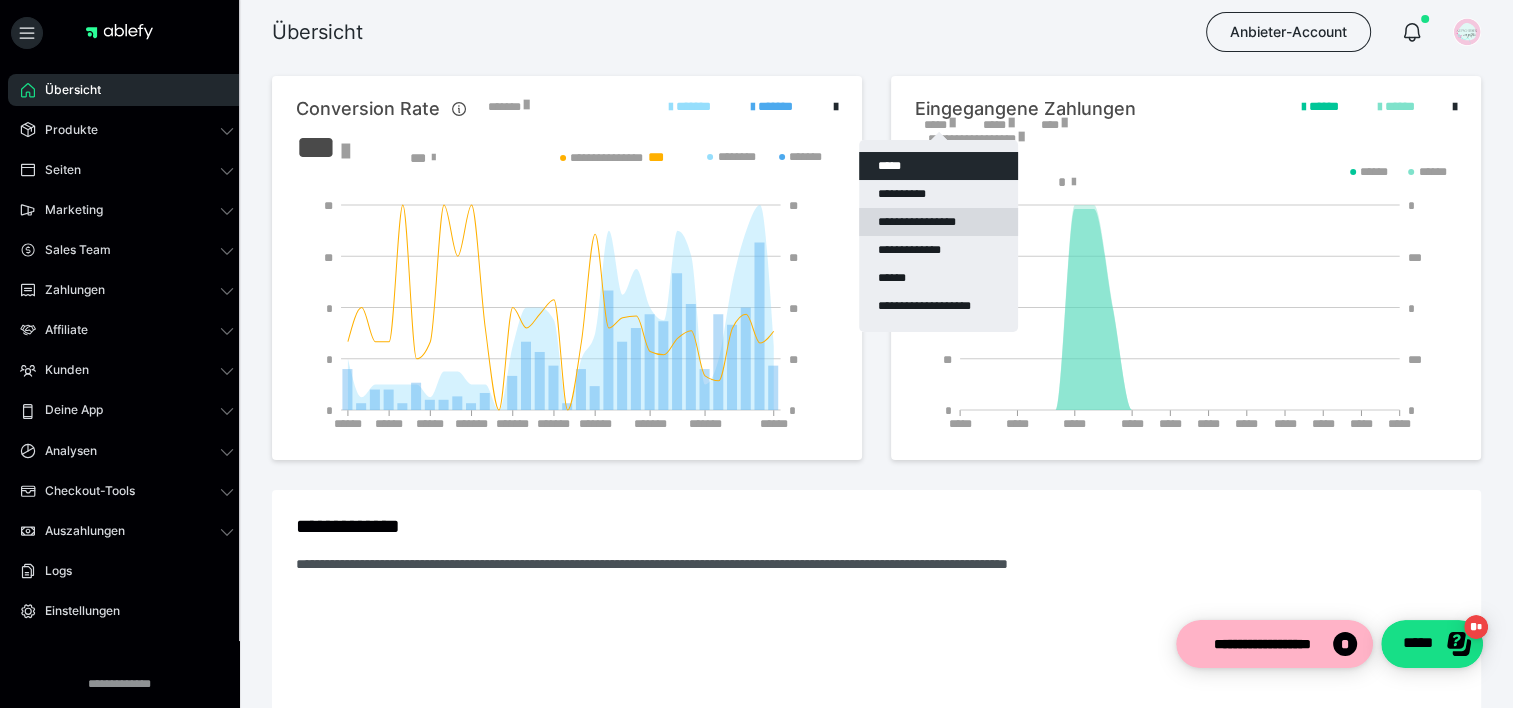 click on "**********" at bounding box center [938, 222] 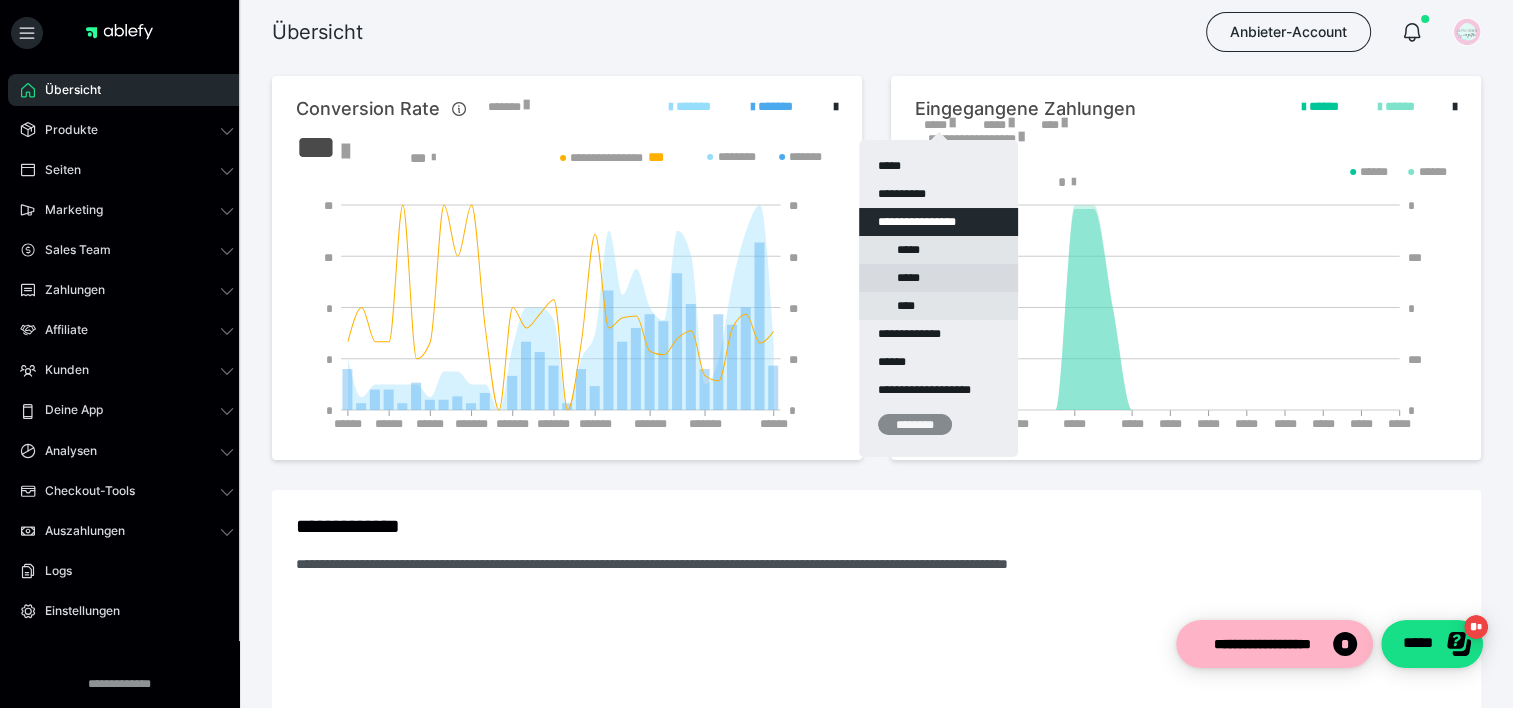 click on "*****" at bounding box center [938, 278] 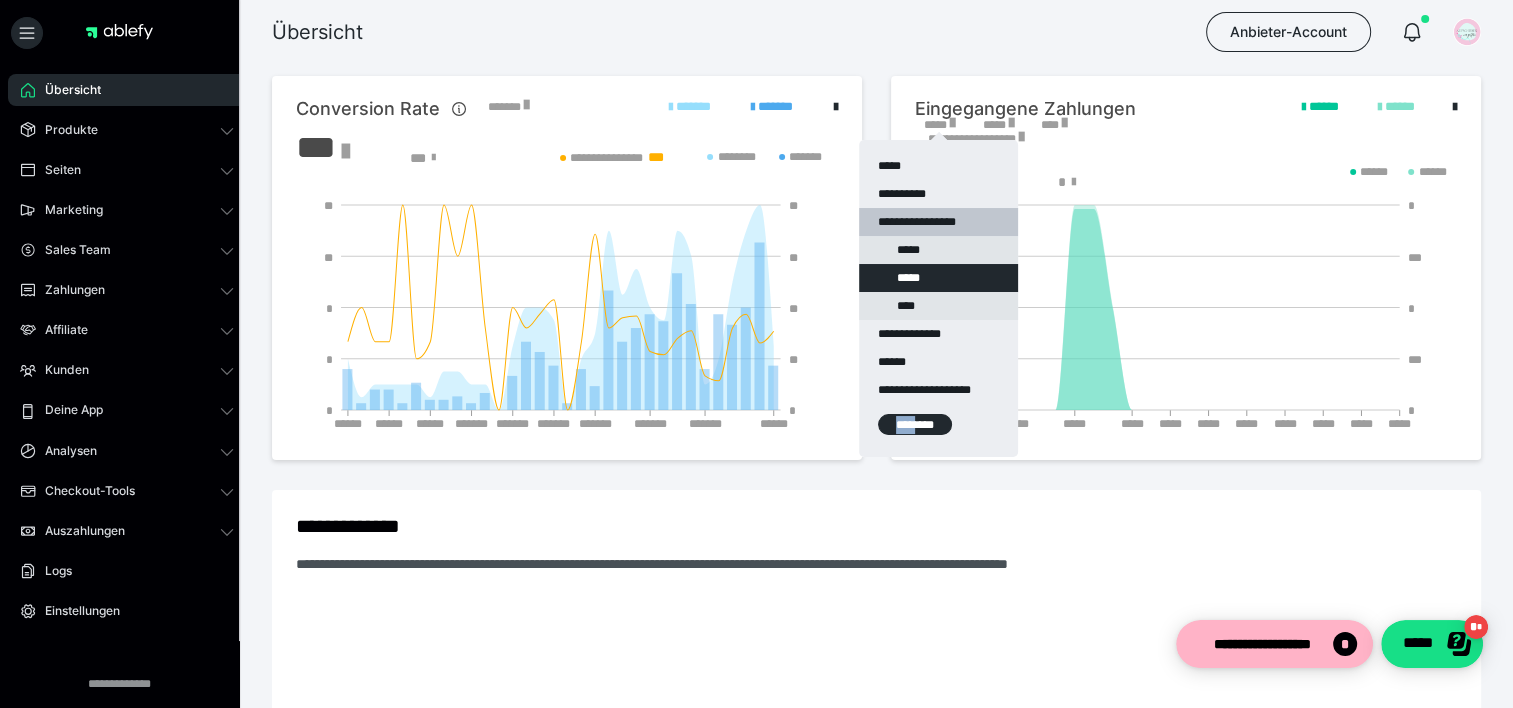 click on "**********" at bounding box center [938, 298] 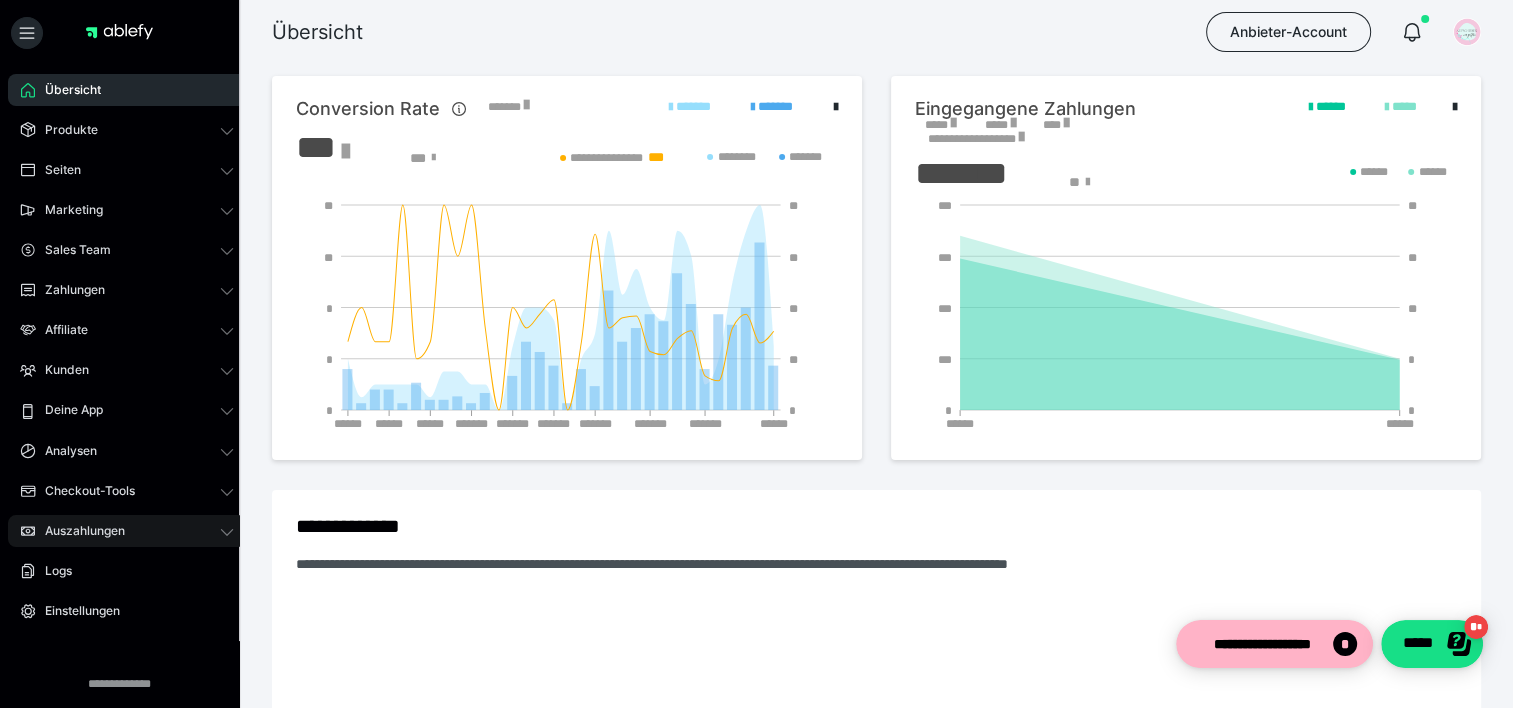 click on "Auszahlungen" at bounding box center [78, 531] 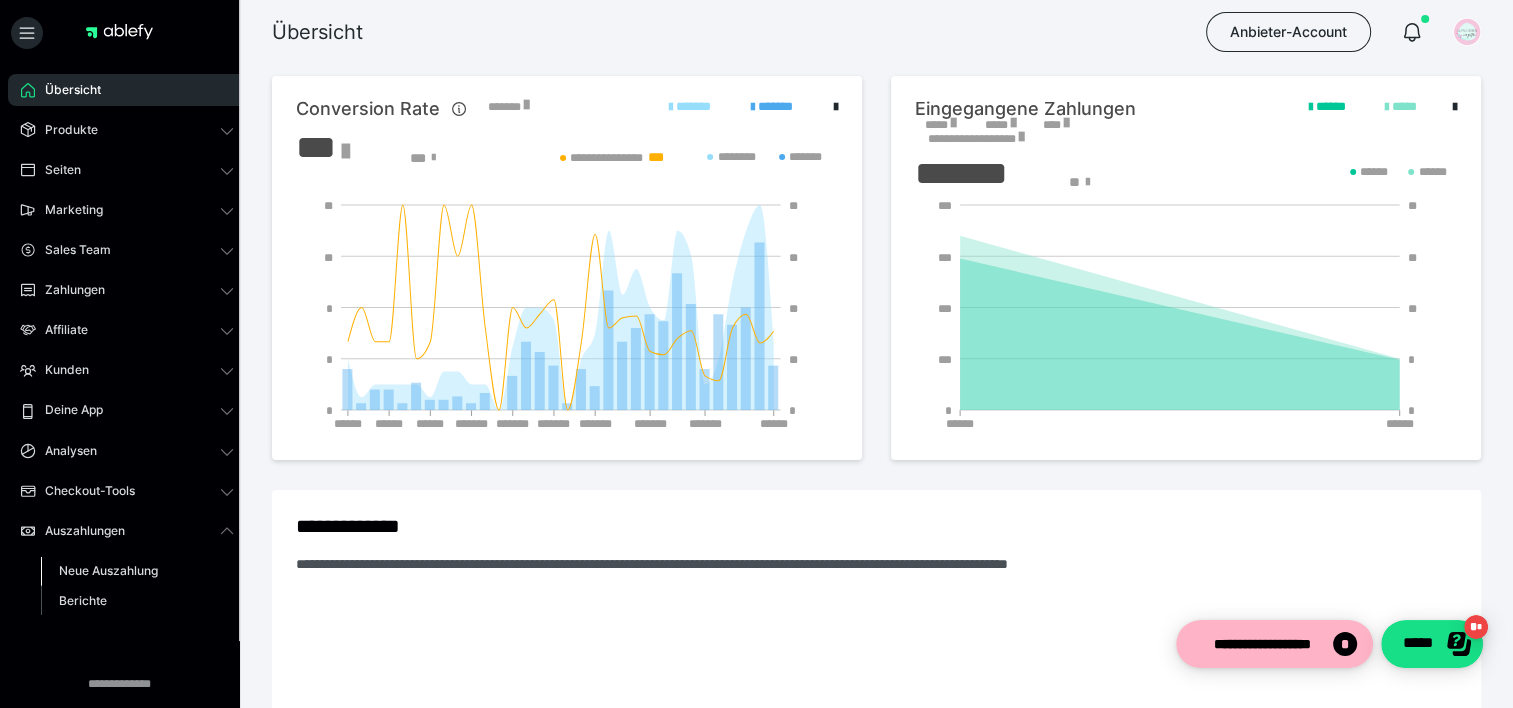 click on "Neue Auszahlung" at bounding box center [108, 570] 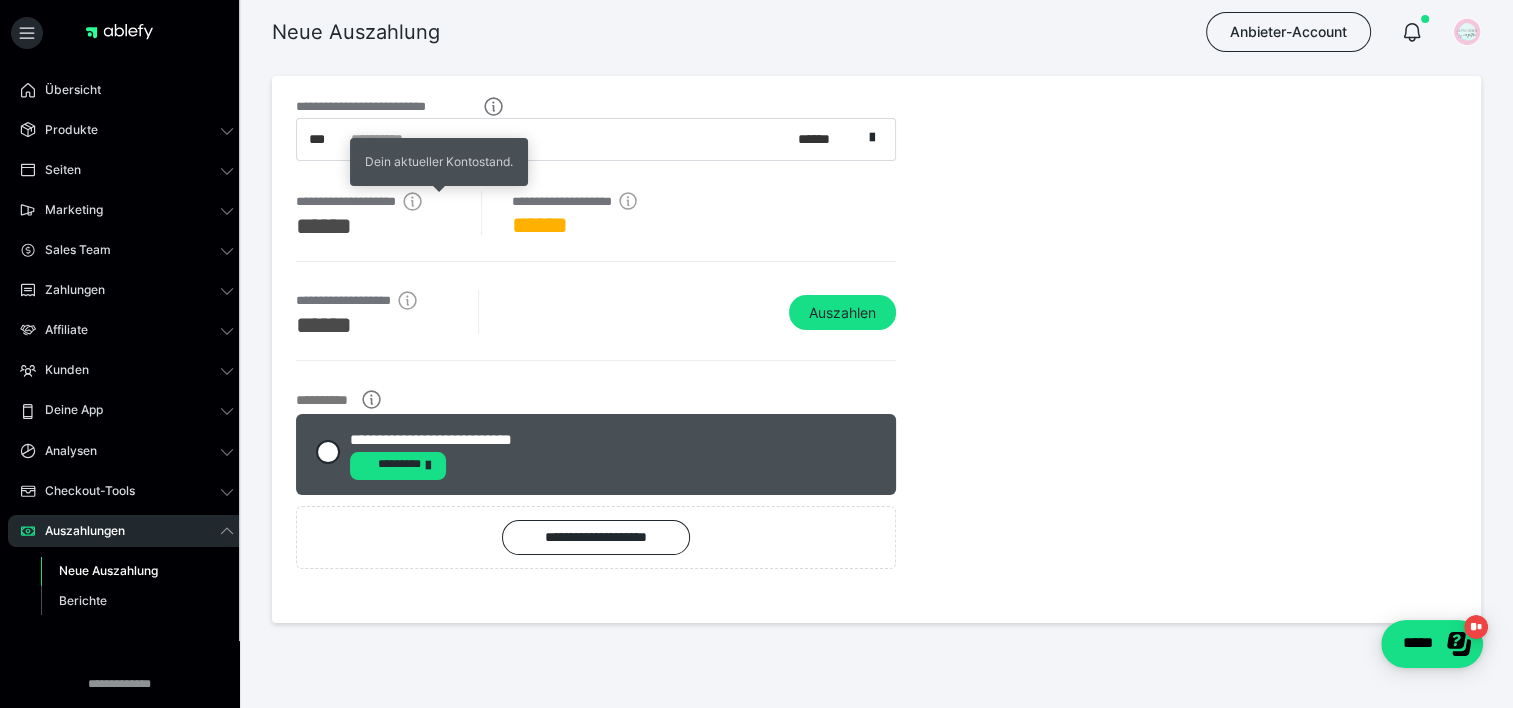 drag, startPoint x: 446, startPoint y: 206, endPoint x: 452, endPoint y: 148, distance: 58.30952 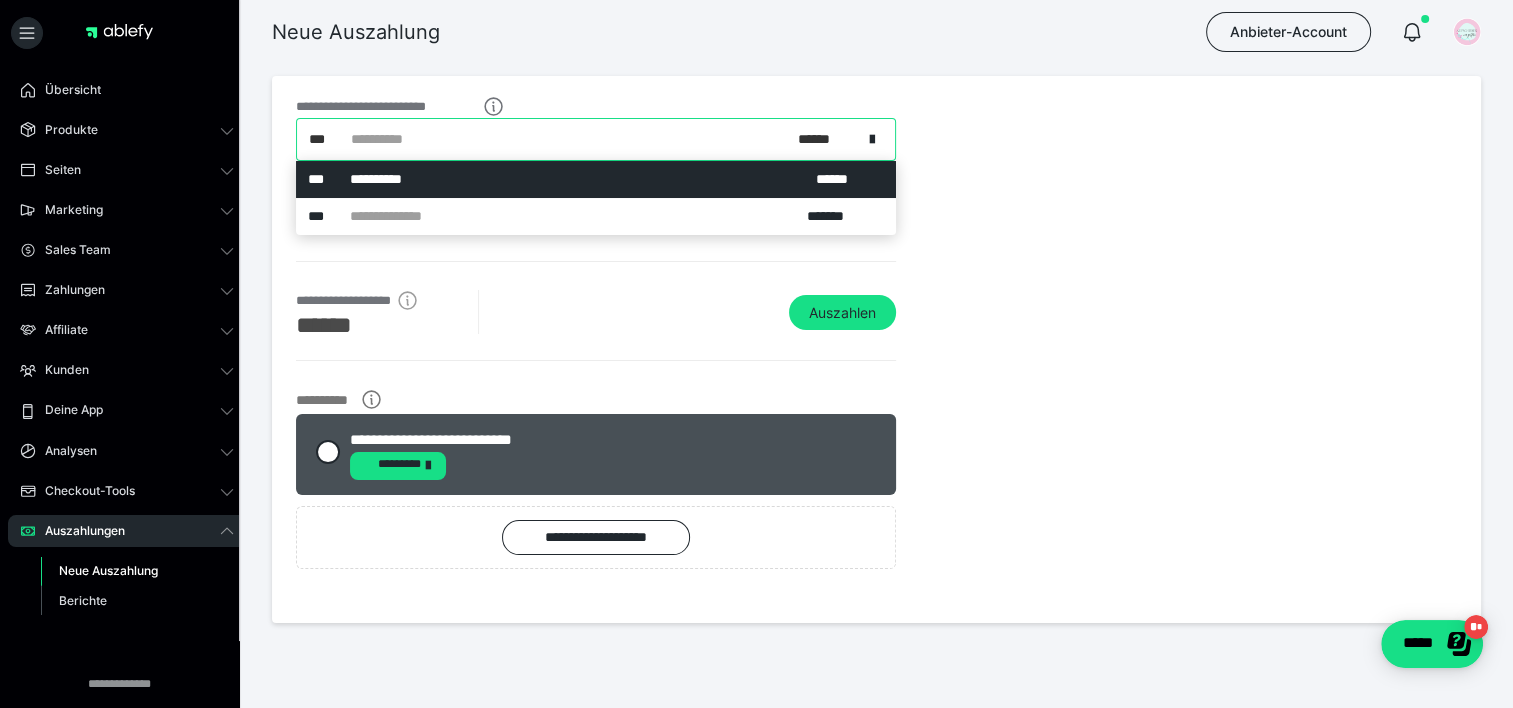 click on "**********" at bounding box center (579, 139) 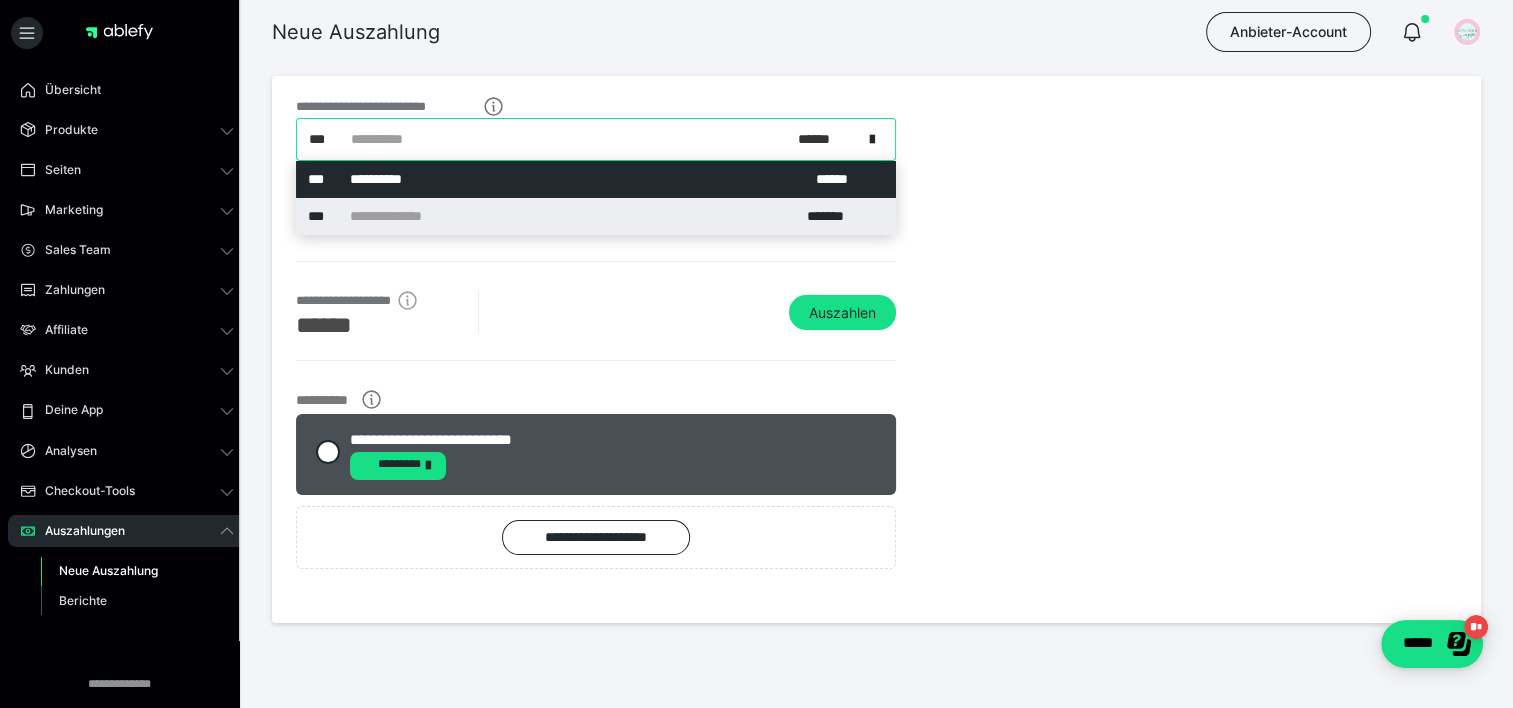 click on "**********" at bounding box center (596, 216) 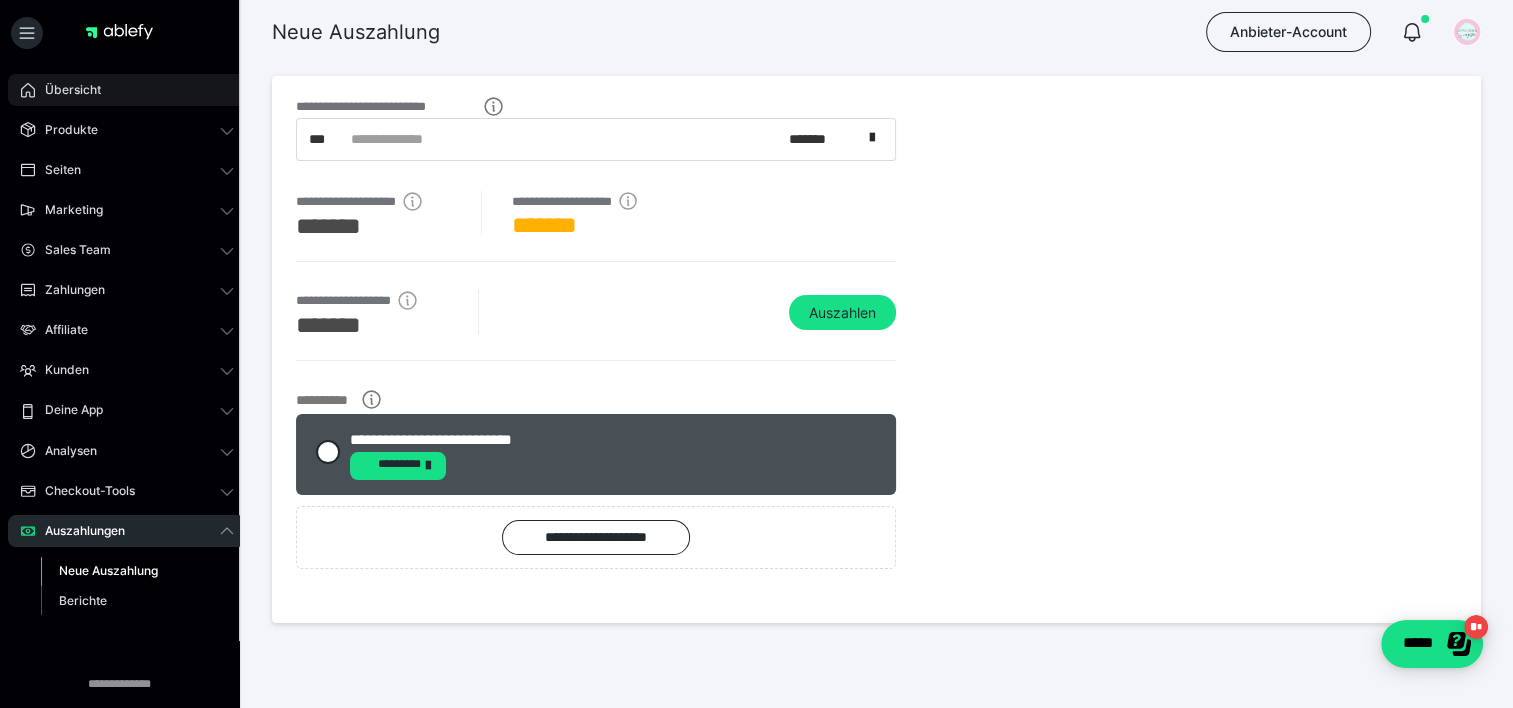 click on "Übersicht" at bounding box center [127, 90] 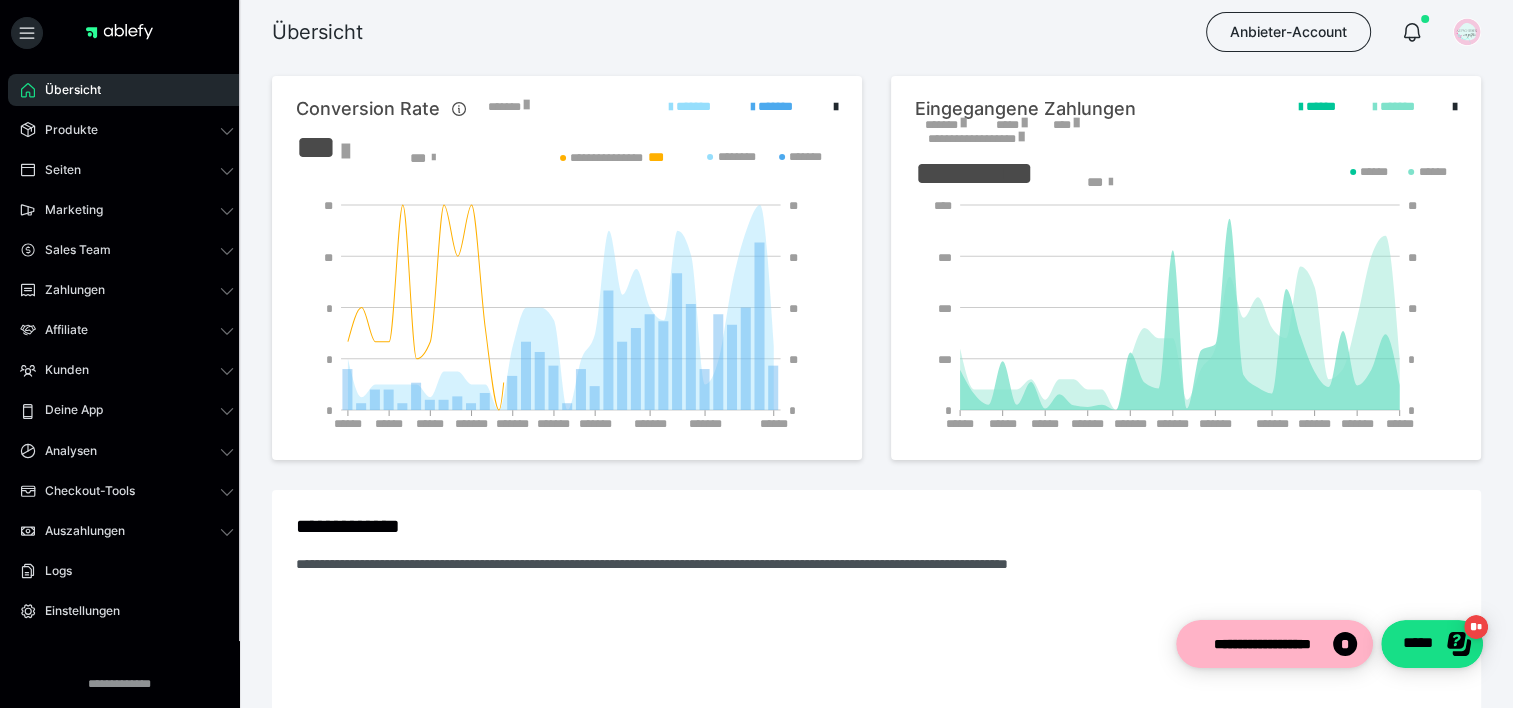 scroll, scrollTop: 0, scrollLeft: 0, axis: both 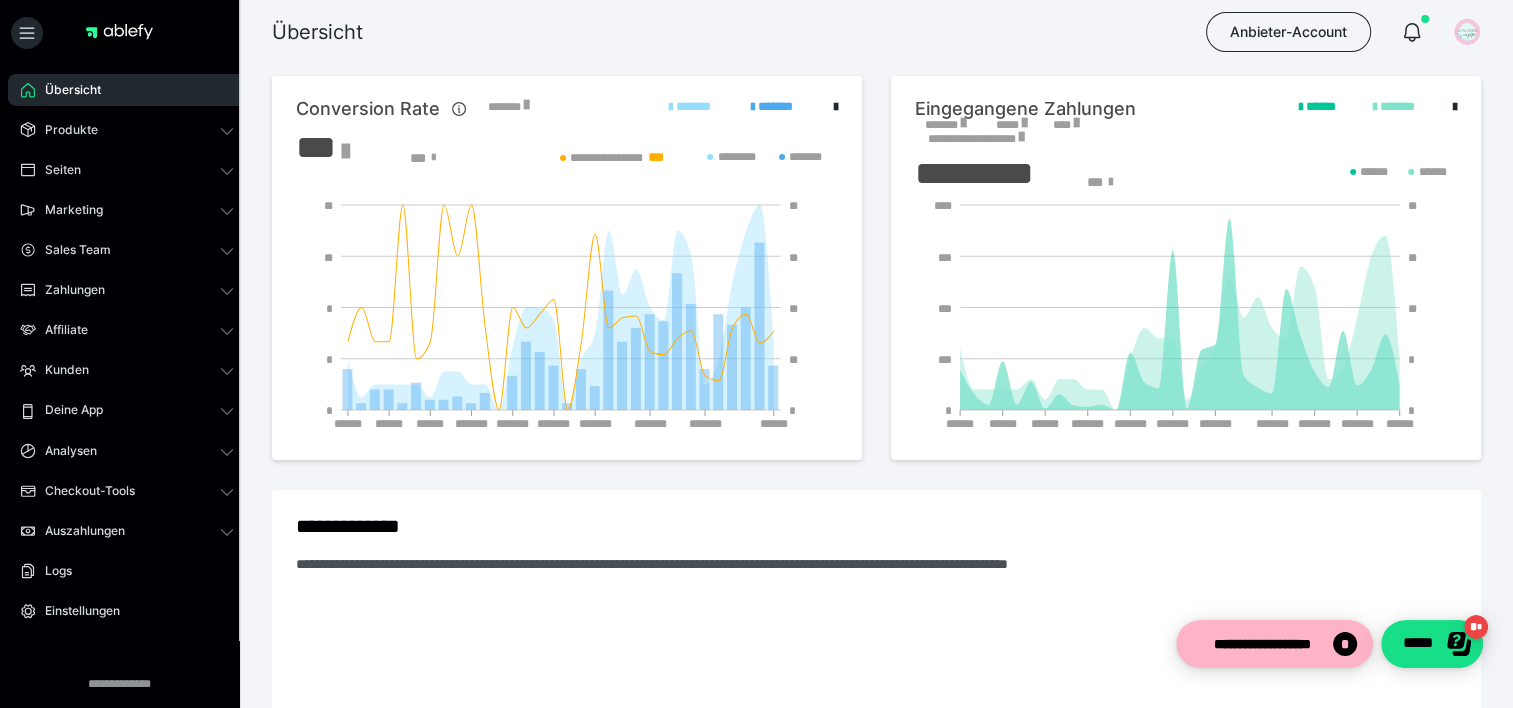 click on "*******" at bounding box center (945, 125) 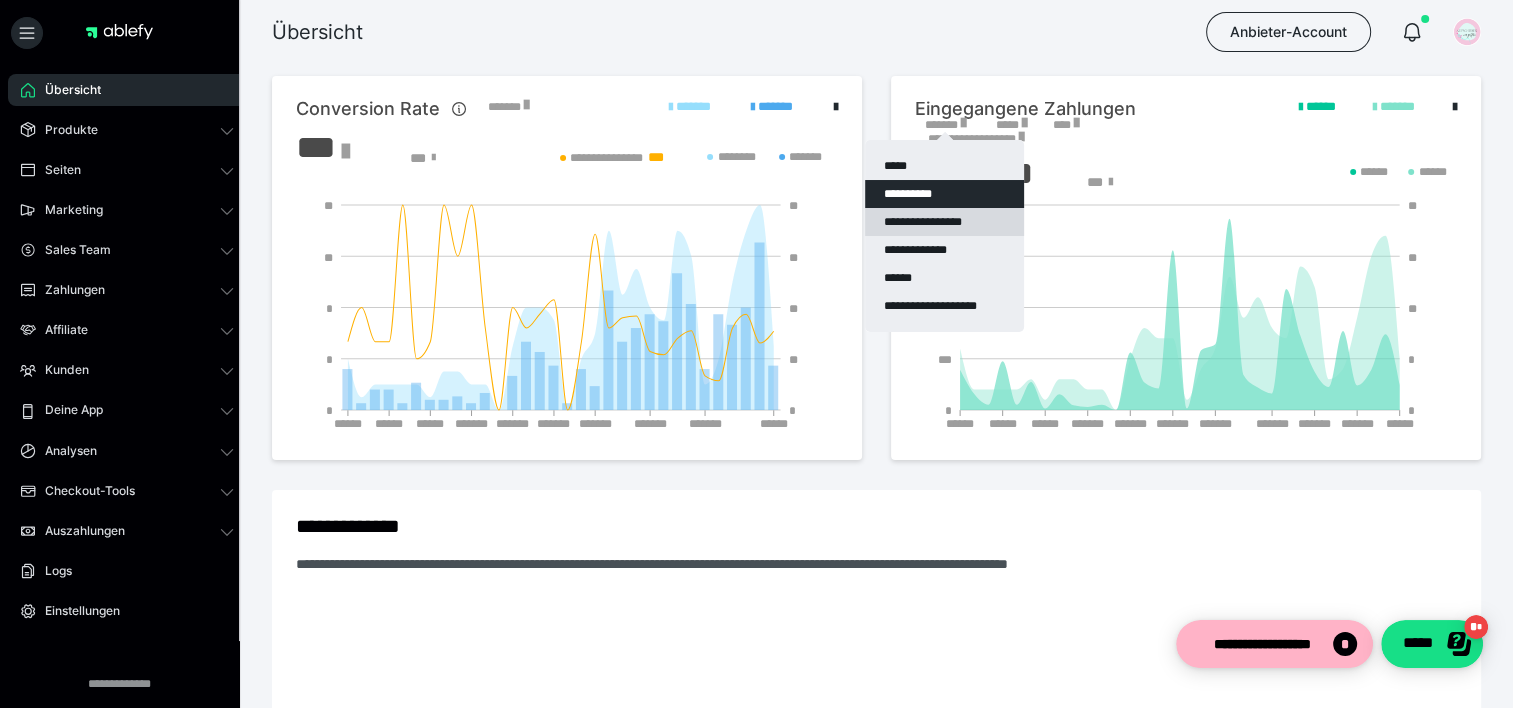 click on "**********" at bounding box center [944, 222] 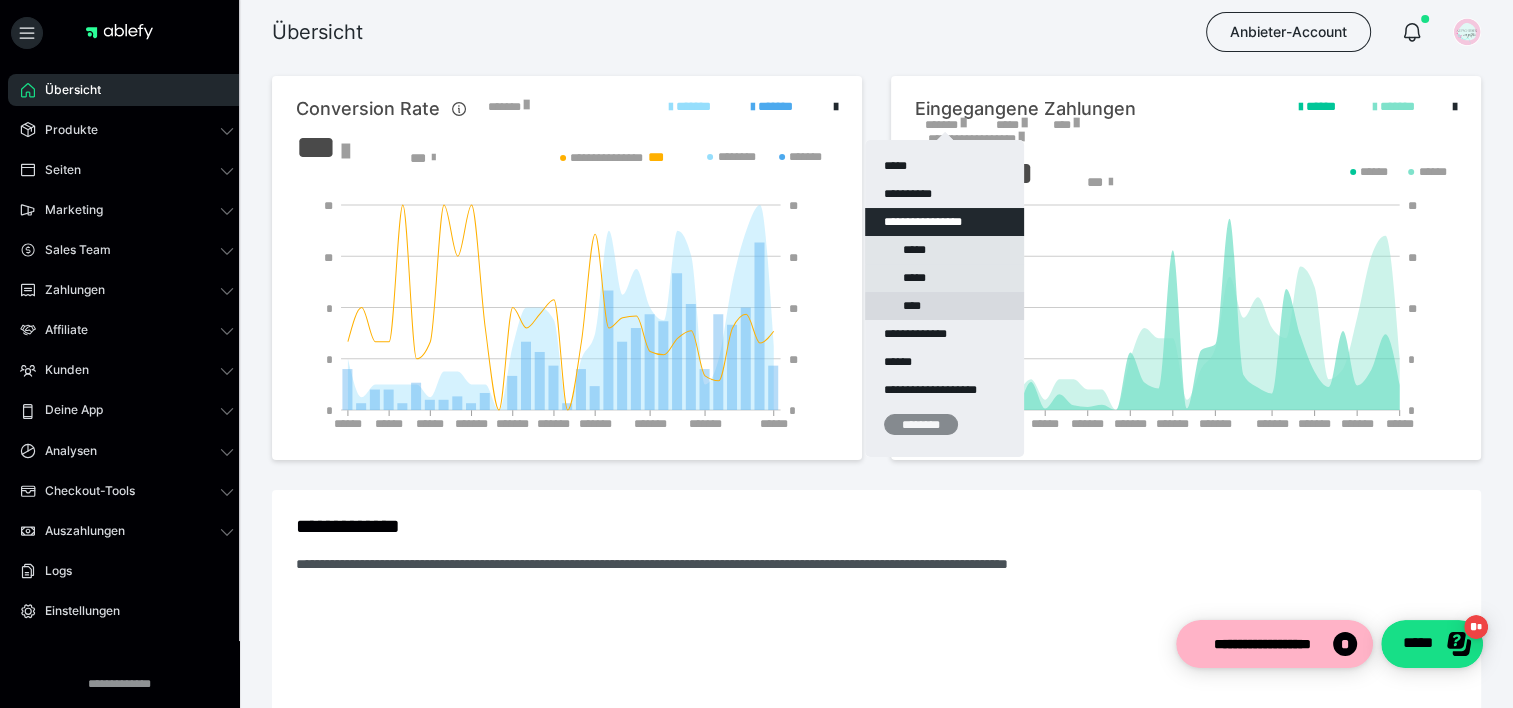 click on "****" at bounding box center [944, 306] 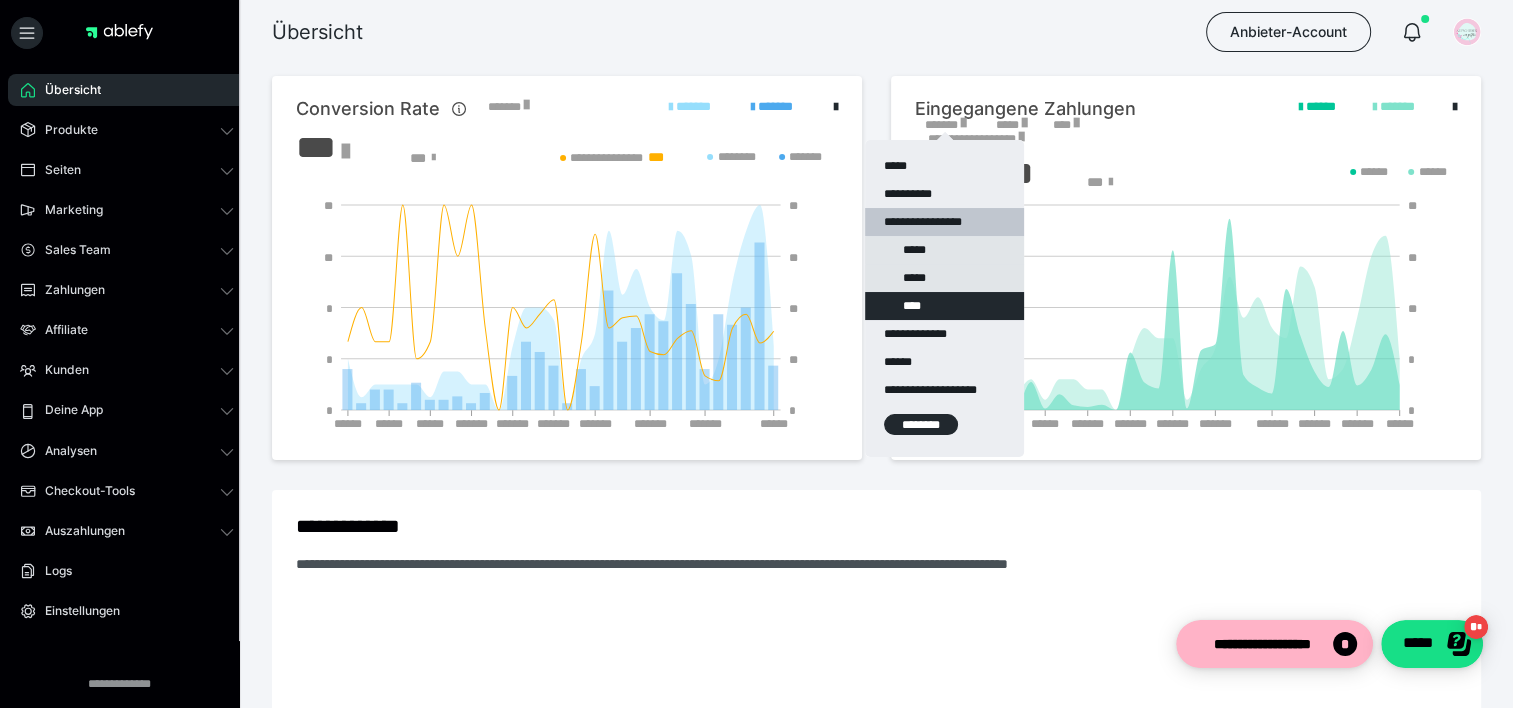 click on "**********" at bounding box center (944, 298) 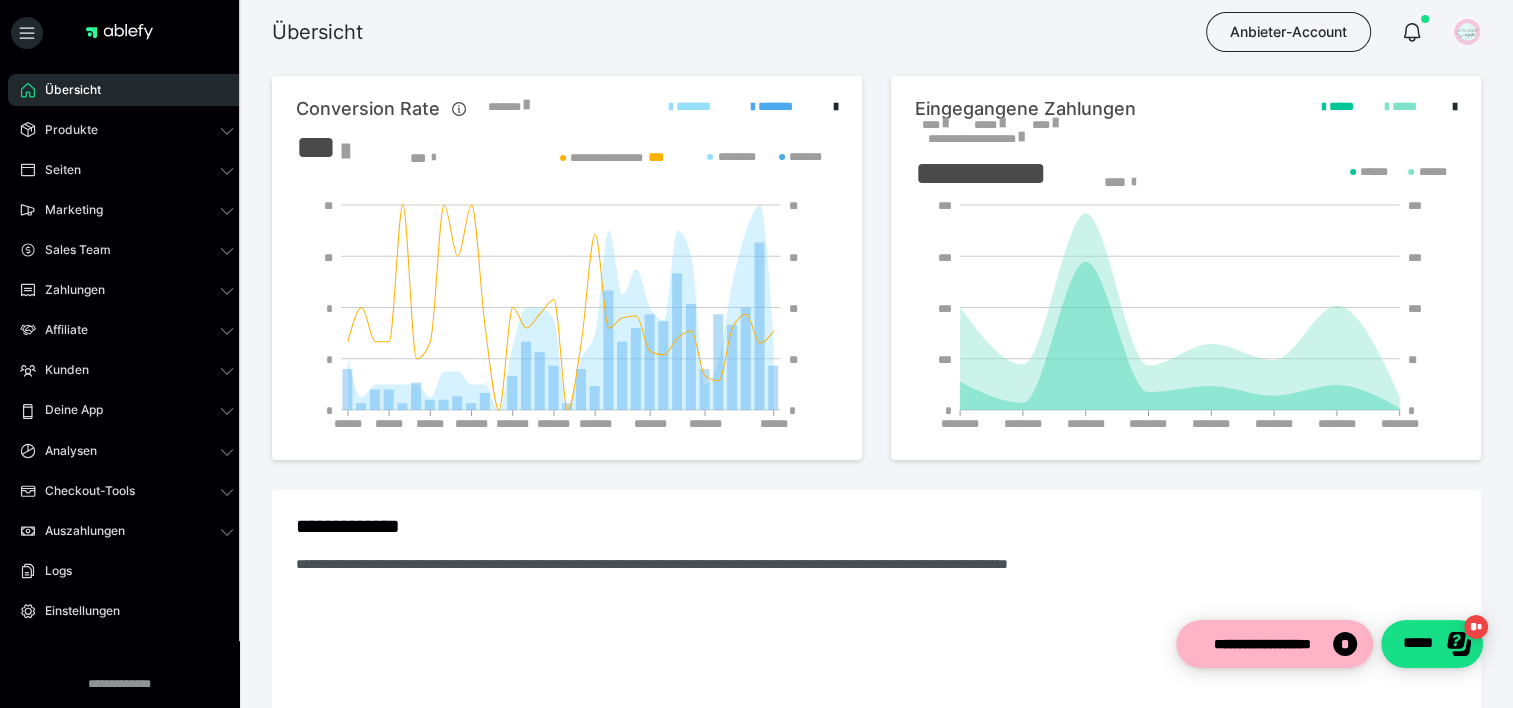 click on "****" at bounding box center [934, 125] 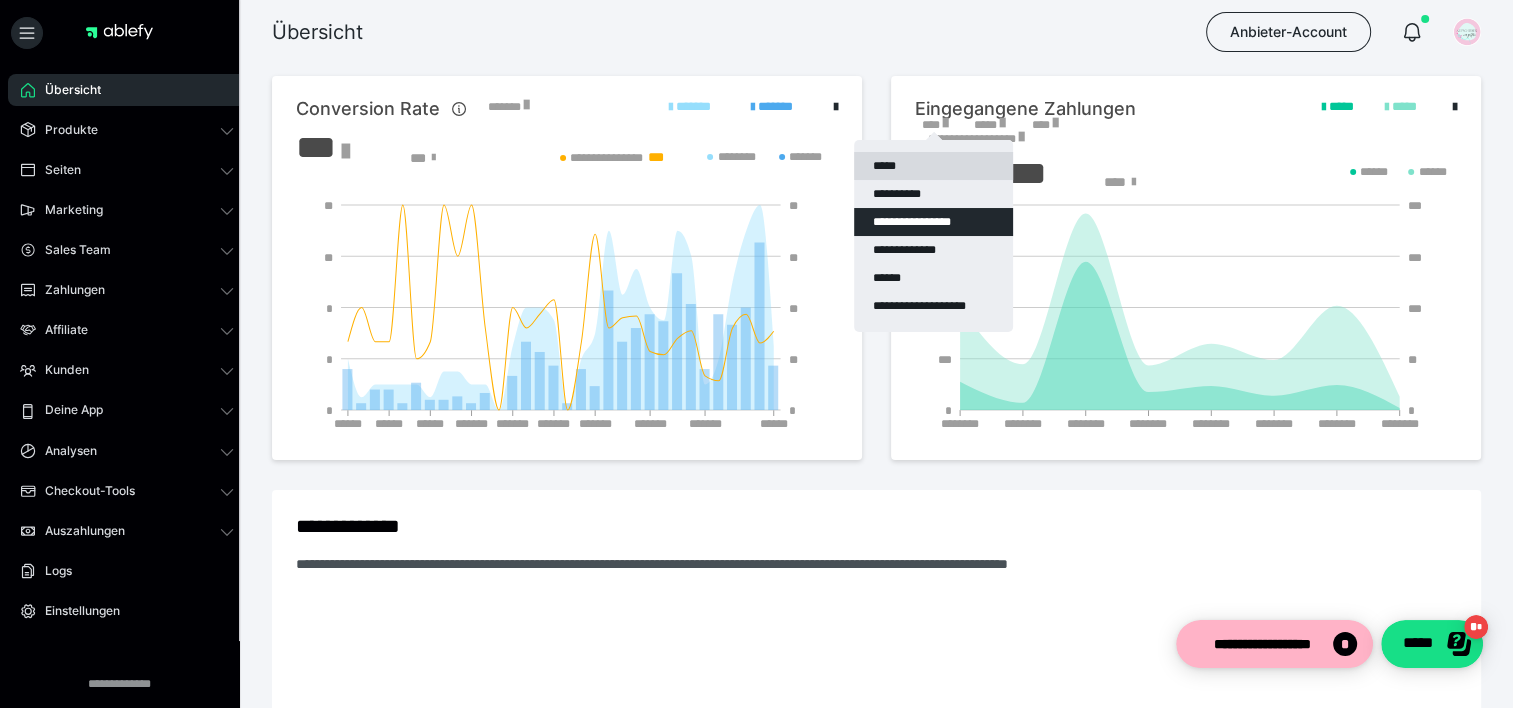 click on "*****" at bounding box center (933, 166) 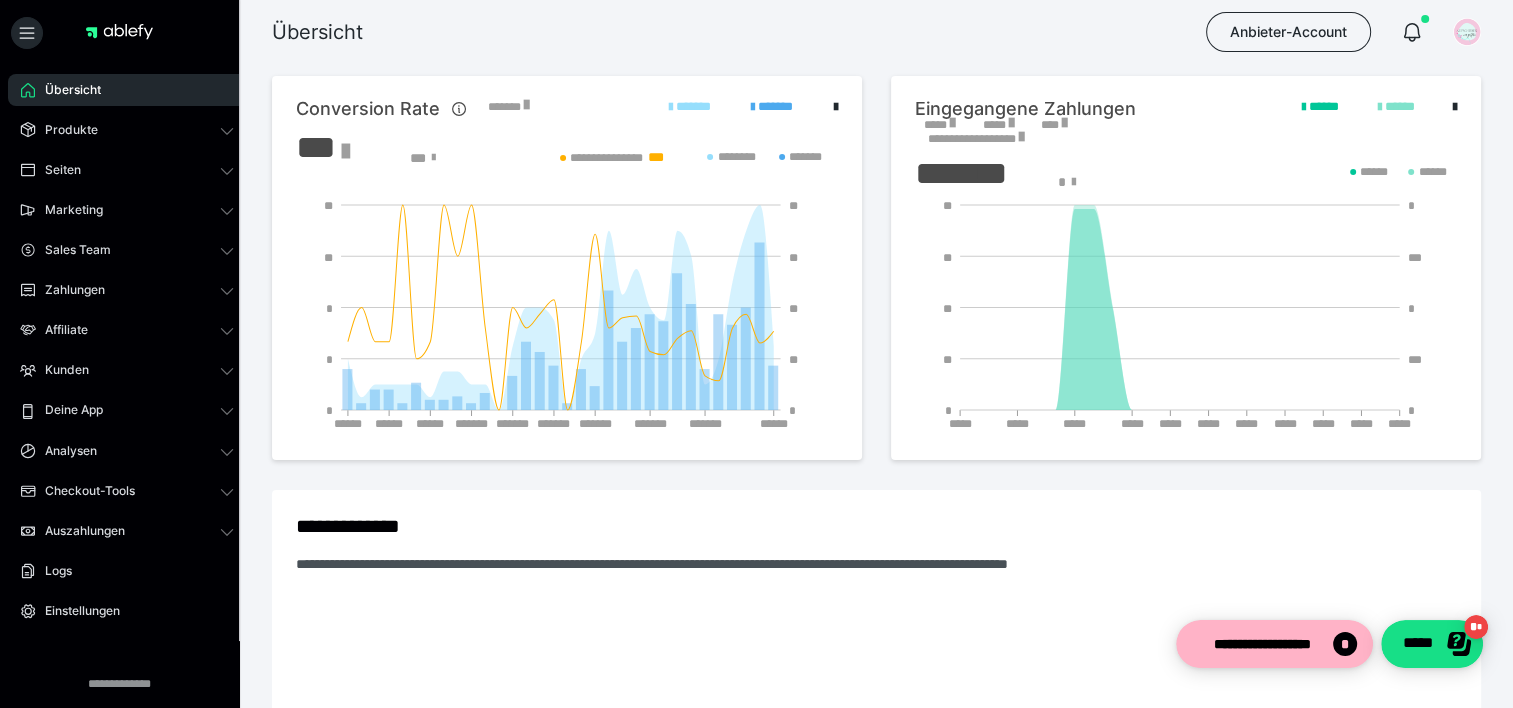 click on "*****" at bounding box center (939, 125) 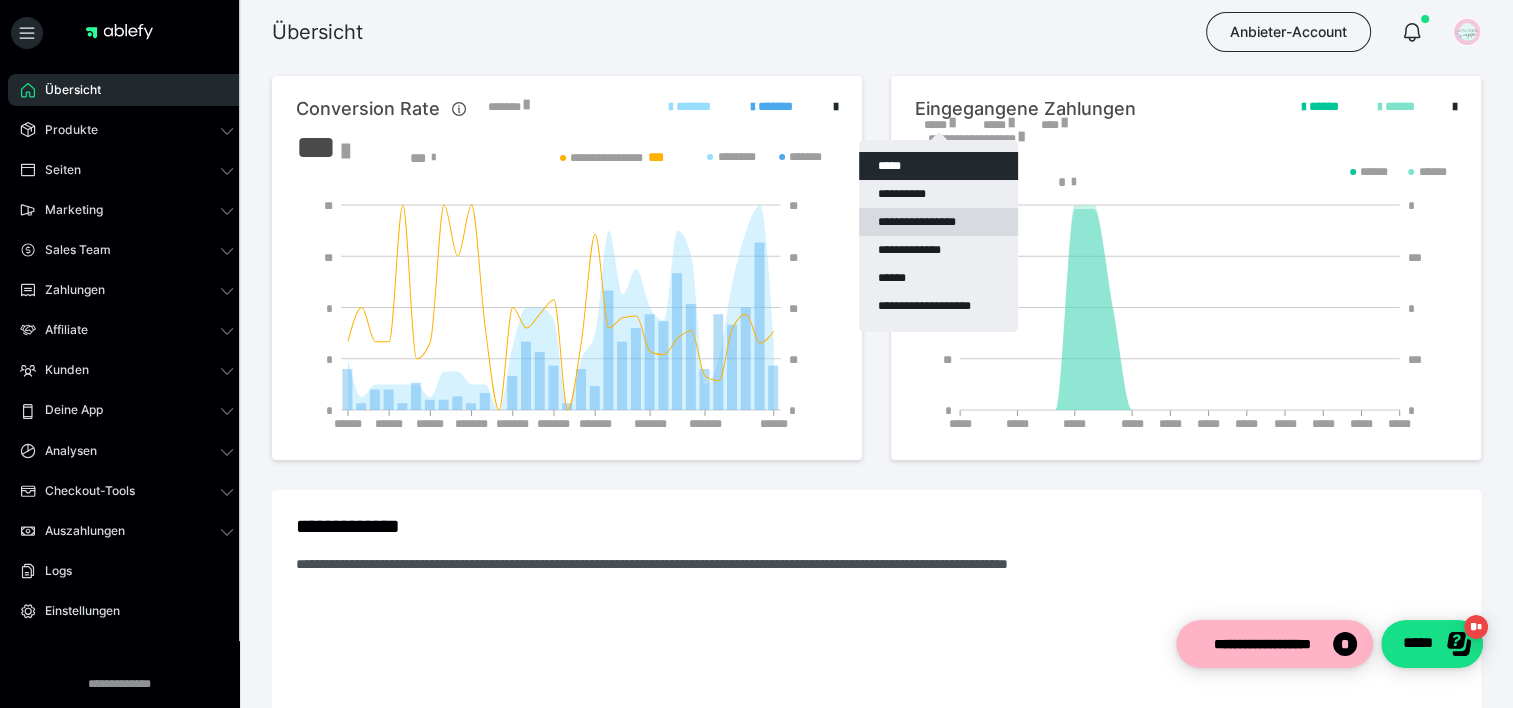 click on "**********" at bounding box center [938, 222] 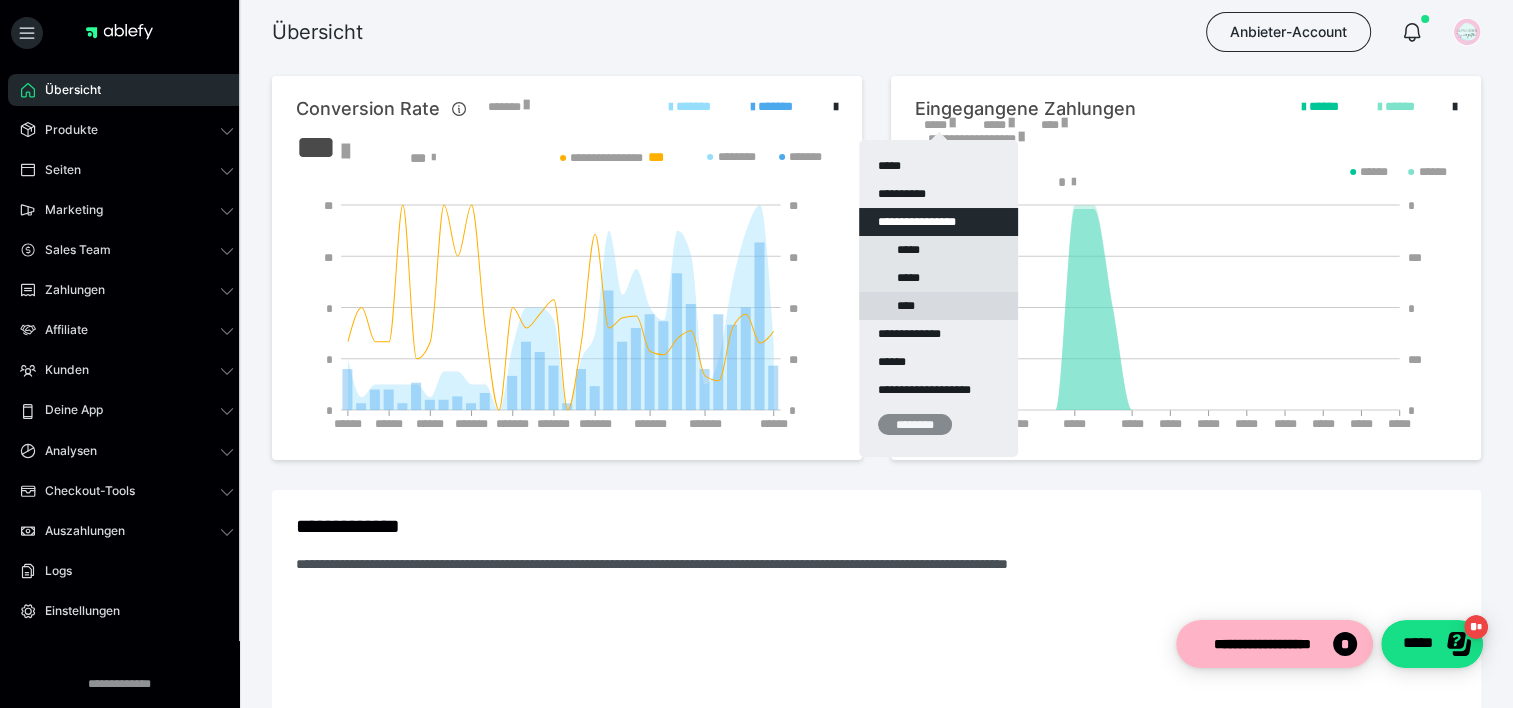 click on "****" at bounding box center [938, 306] 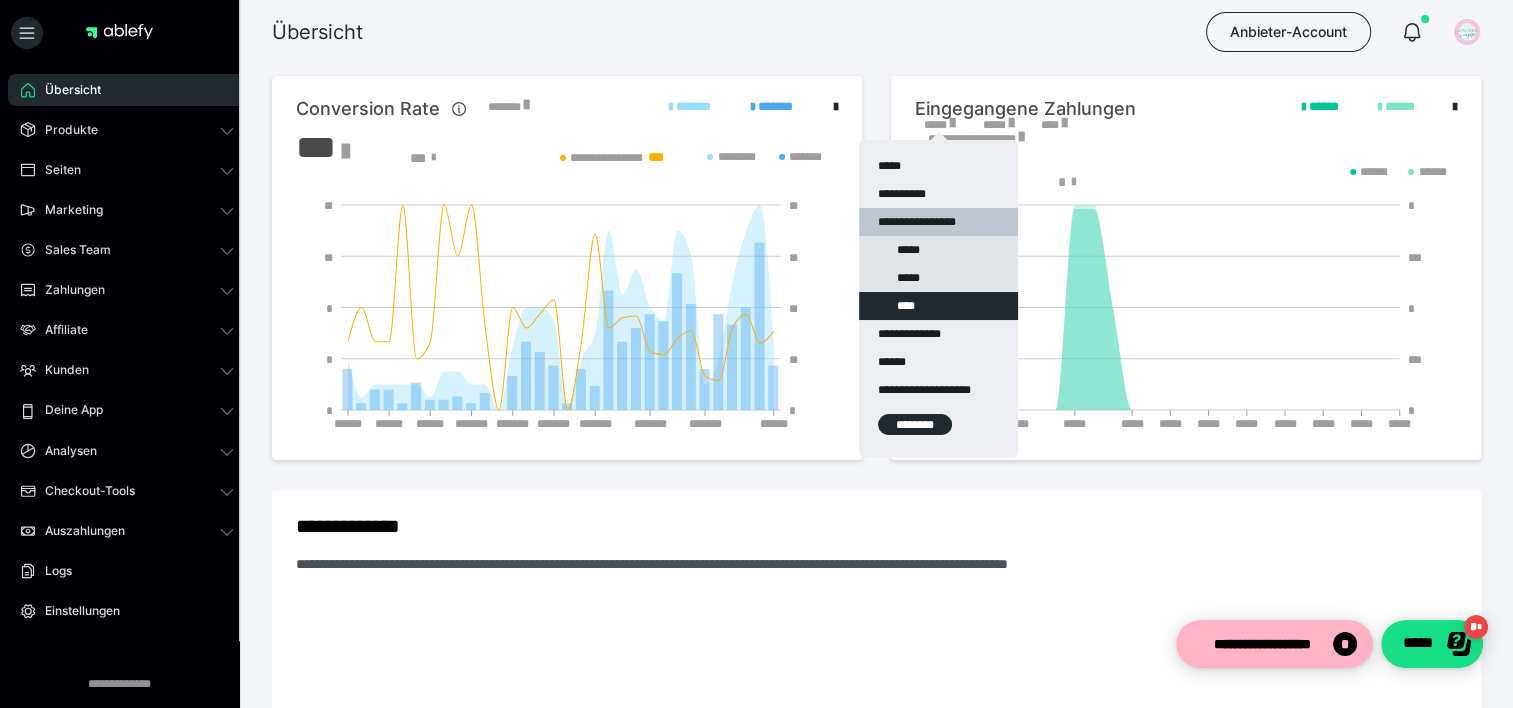 click on "********" at bounding box center [915, 424] 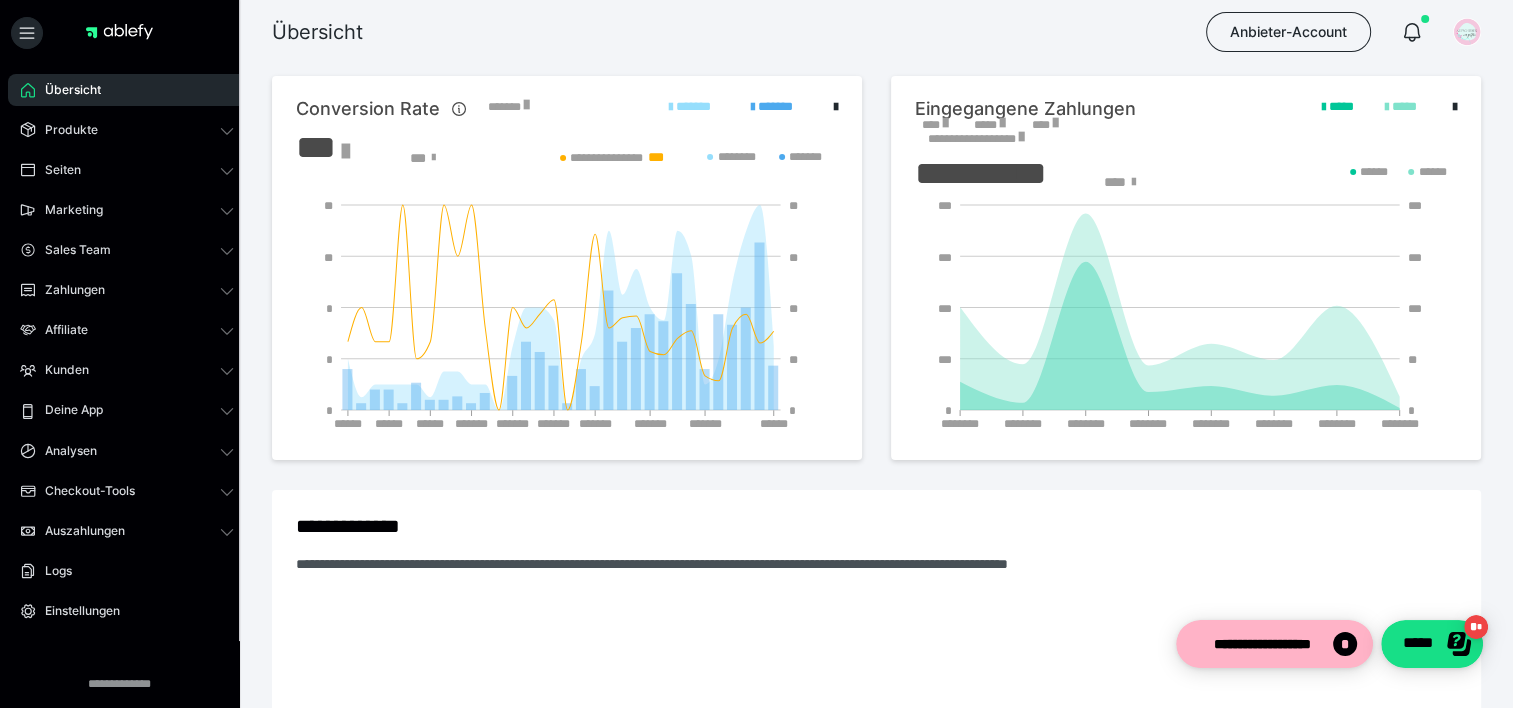 click on "****" at bounding box center (934, 125) 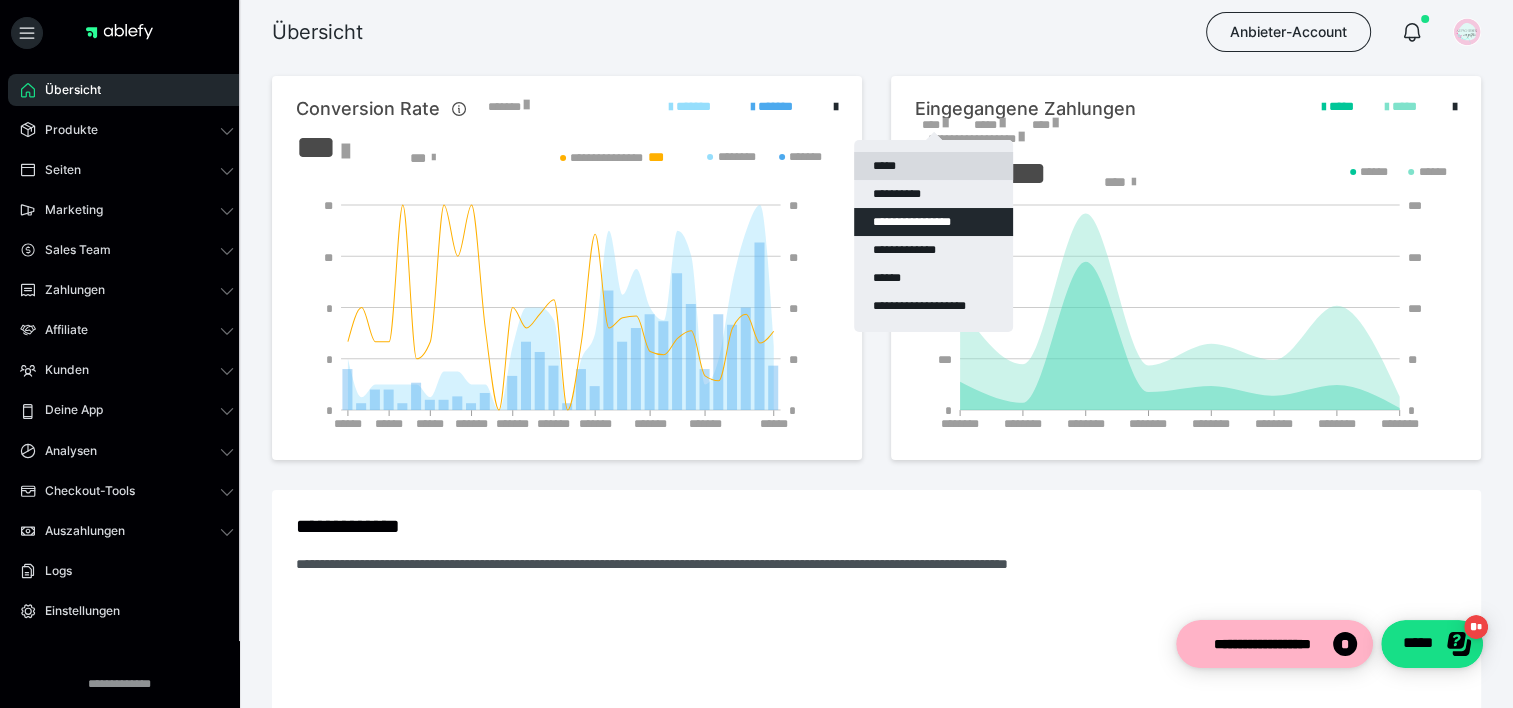 click on "*****" at bounding box center (933, 166) 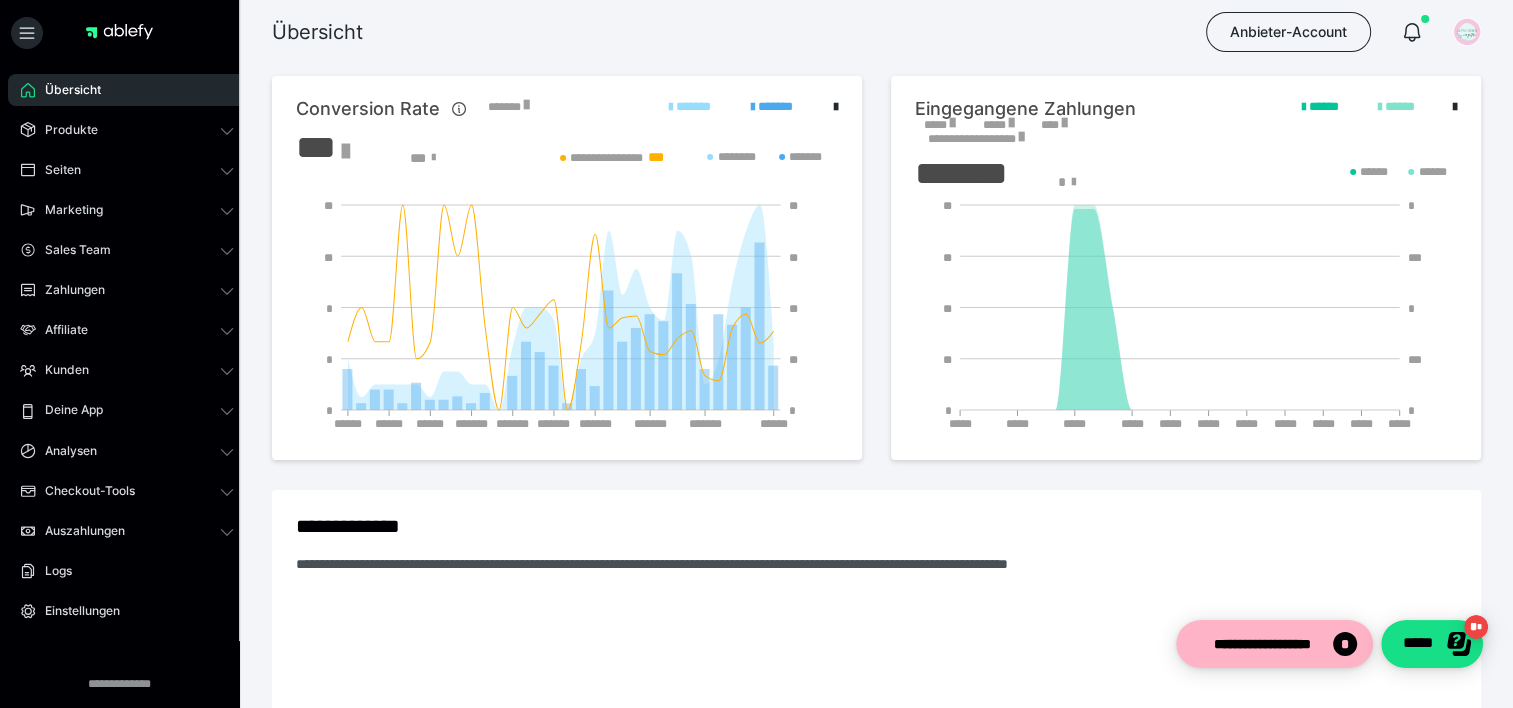 click on "*****" at bounding box center (939, 125) 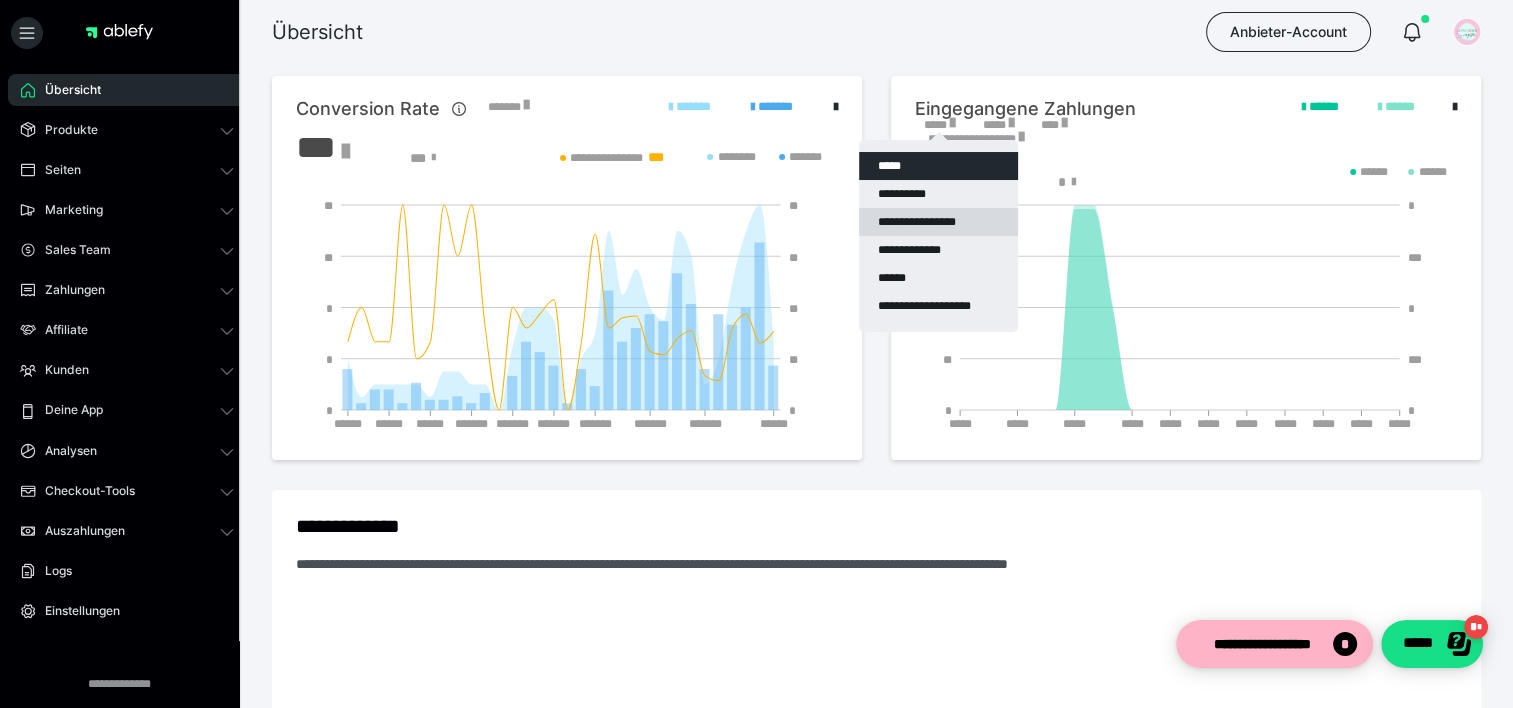 click on "**********" at bounding box center [938, 222] 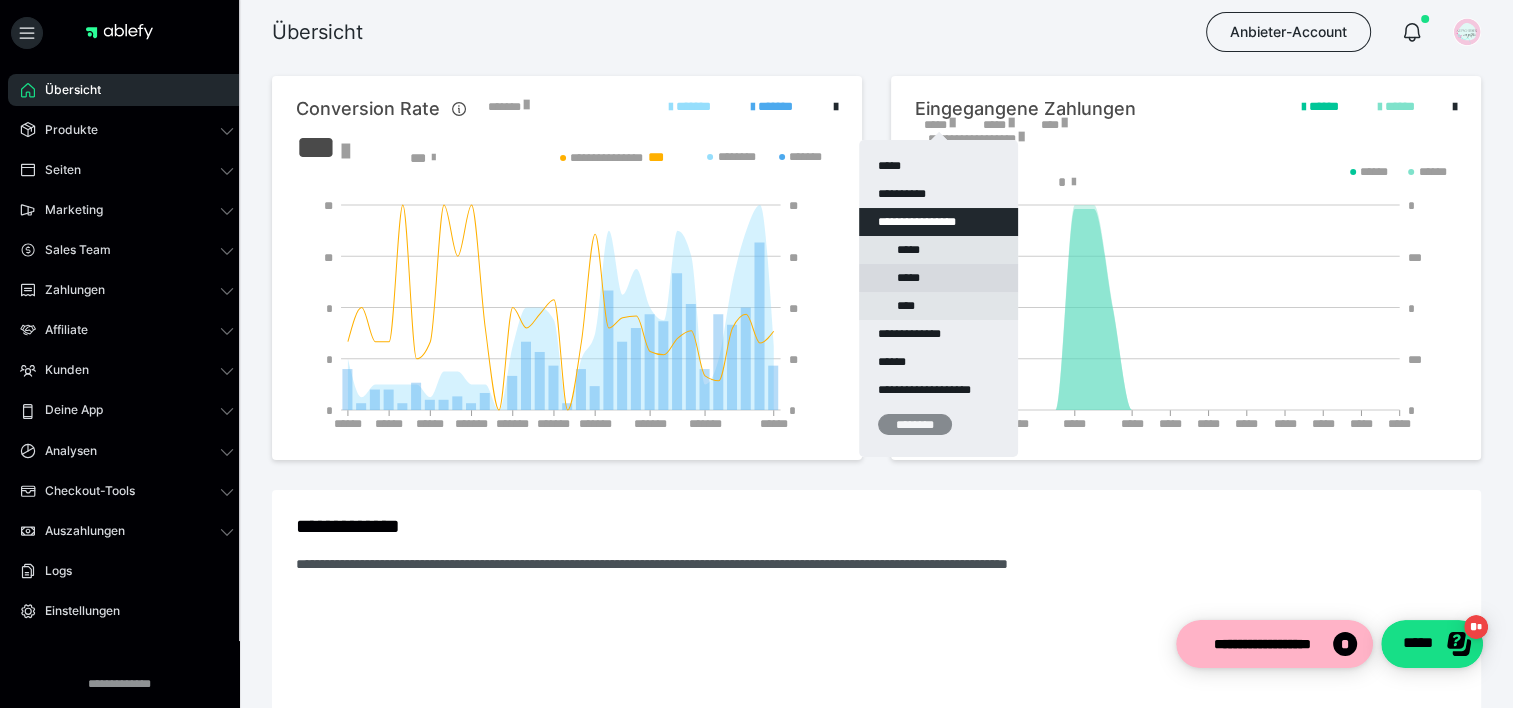 click on "*****" at bounding box center (938, 278) 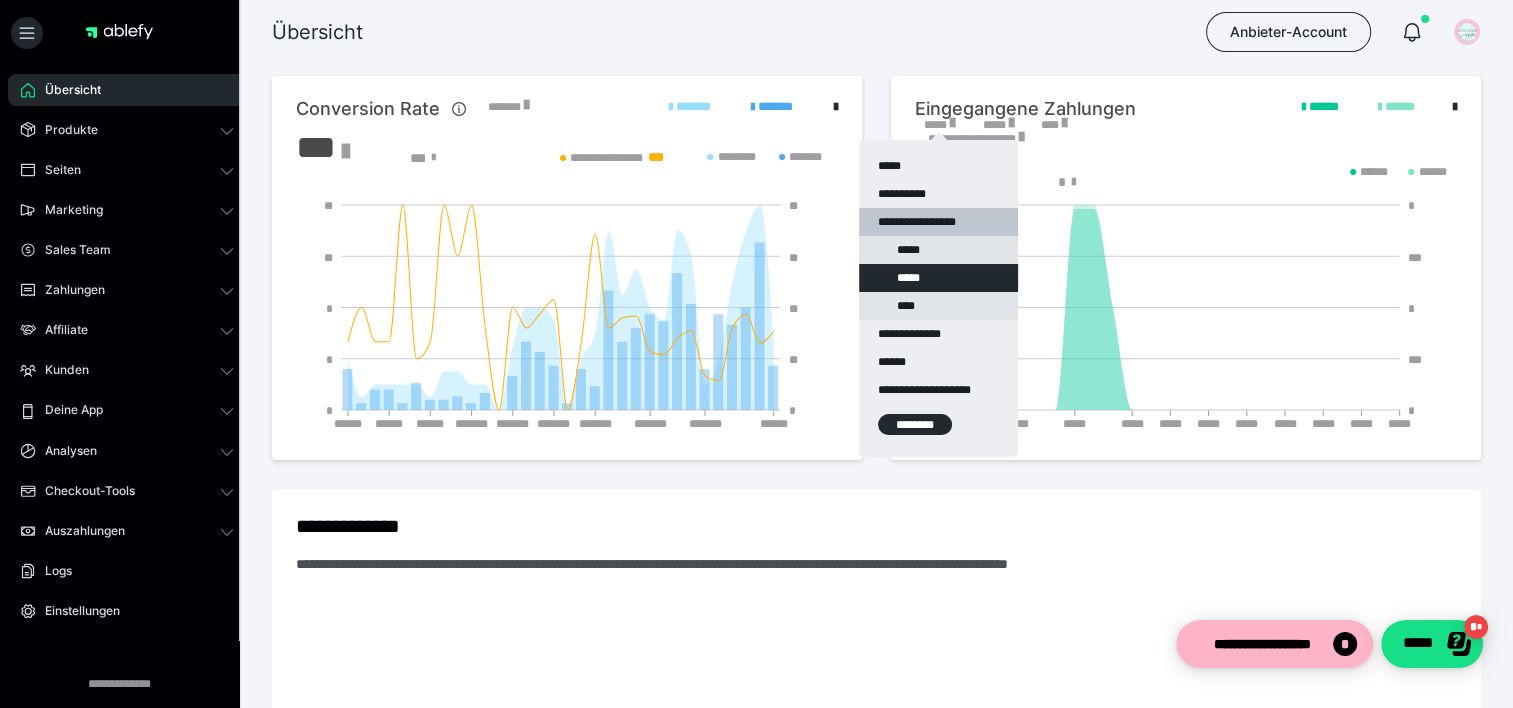 click on "********" at bounding box center (915, 424) 